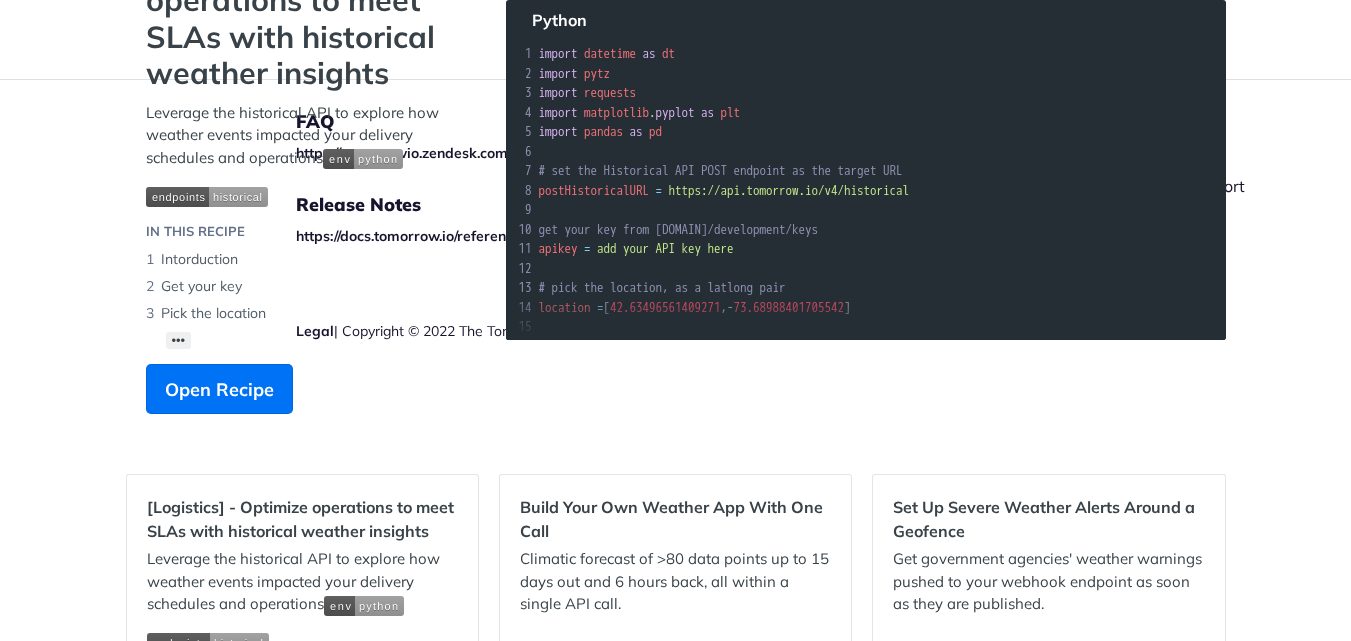 scroll, scrollTop: 200, scrollLeft: 0, axis: vertical 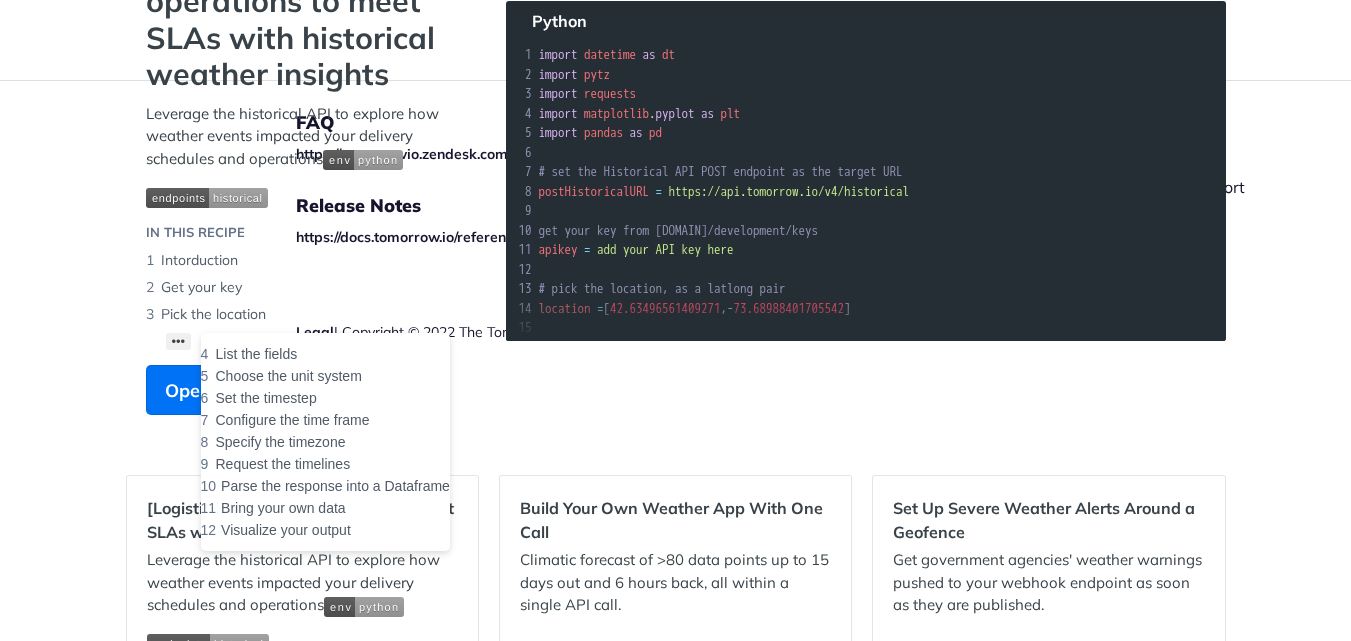 click on "••• List the fields Choose the unit system Set the timestep Configure the time frame Specify the timezone Request the timelines Parse the response into a Dataframe Bring your own data Visualize your output" at bounding box center (179, 341) 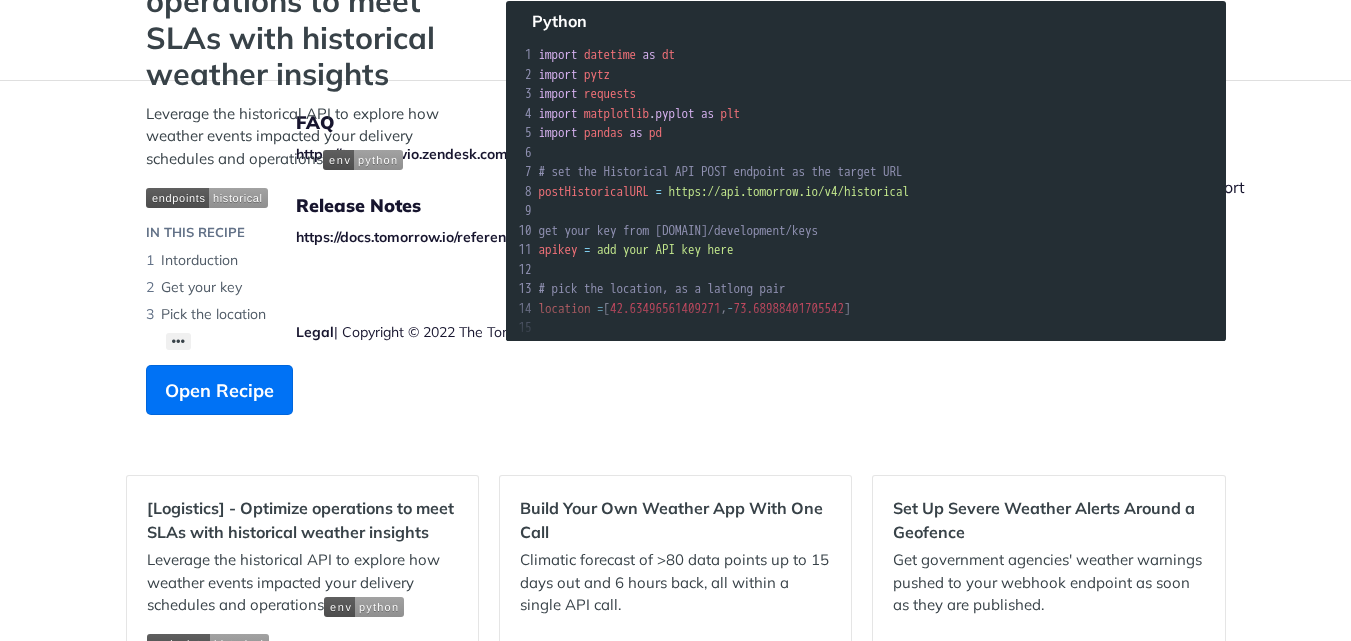 click on "FAQ
https://tomorrowio.zendesk.com/
Release Notes
https://docs.tomorrow.io/reference/api-versioning#release-notes
Legal  | Copyright © 2022 The Tomorrow Companies Inc. All rights reserved
Enterprise-Grade Support
If you’re experiencing problems, have questions about implementing Tomorrow.io  Weather API , or want to report a bug, reach out to  and our team will get back to you.
support@example.com
Legal  | Copyright © 2022 The Tomorrow Companies Inc. All rights reserved" at bounding box center (675, 260) 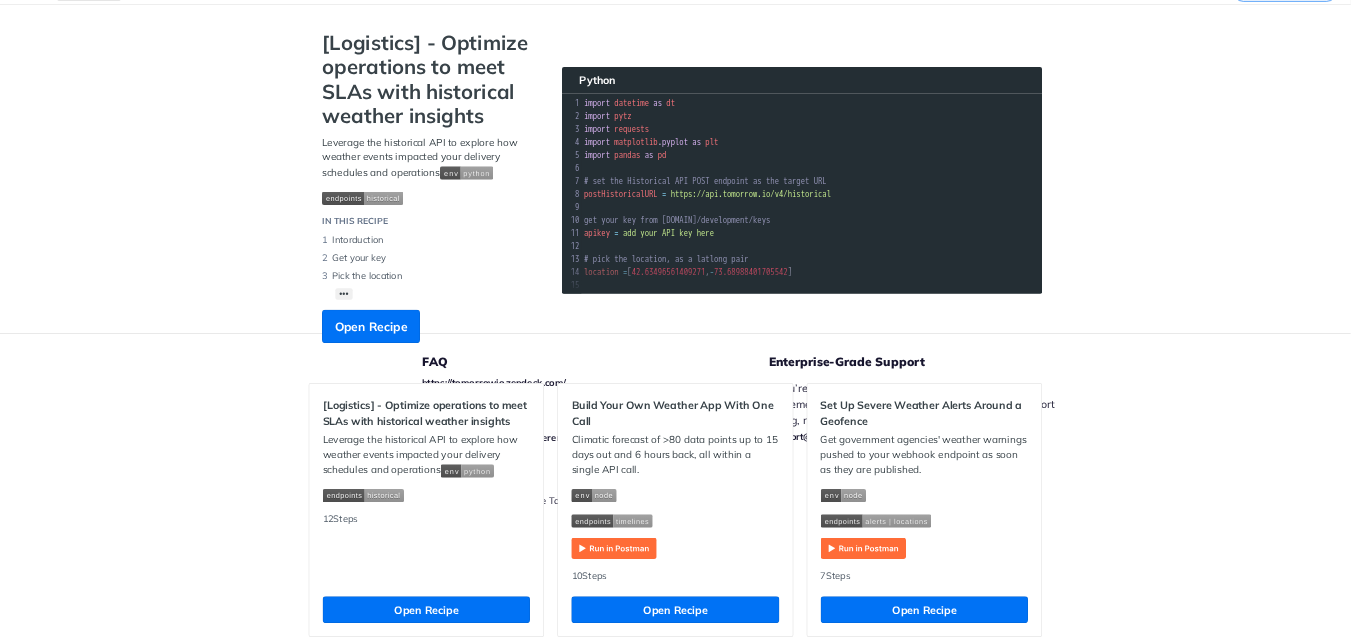 scroll, scrollTop: 100, scrollLeft: 0, axis: vertical 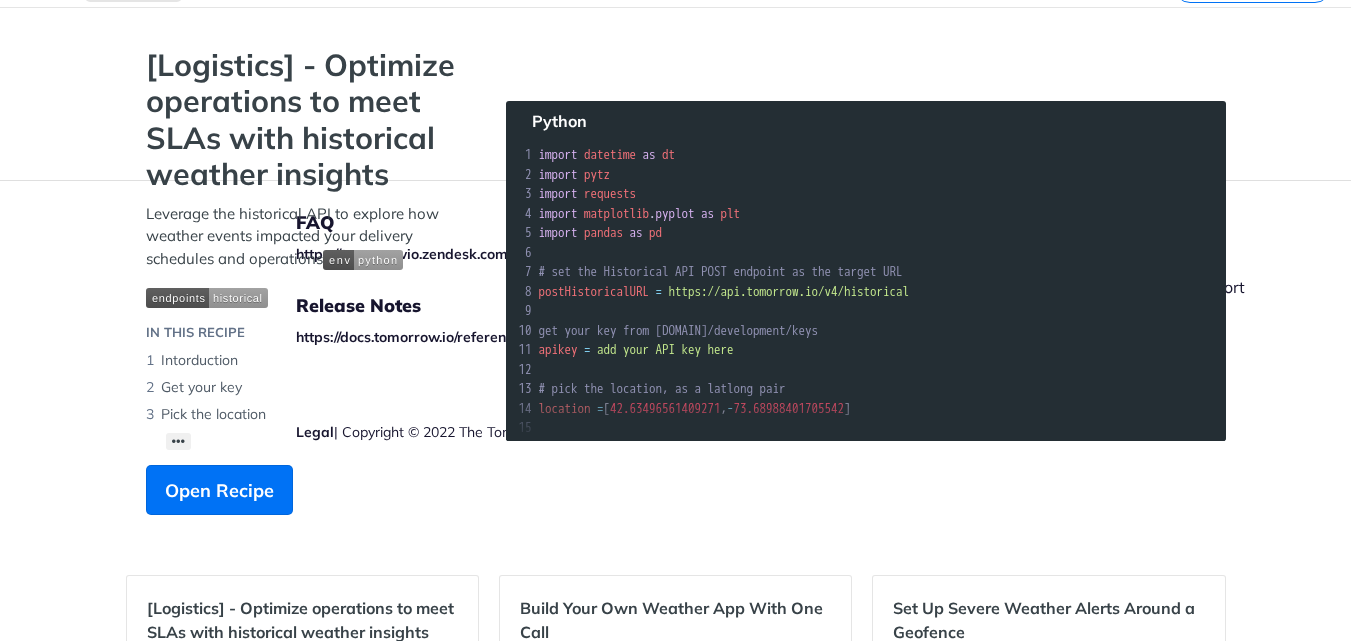 click on "[Logistics] - Optimize operations to meet SLAs with historical weather insights Leverage the historical API to explore how weather events impacted your delivery schedules and operations
IN THIS RECIPE Intorduction Get your key Pick the location ••• List the fields Choose the unit system Set the timestep Configure the time frame Specify the timezone Request the timelines Parse the response into a Dataframe Bring your own data Visualize your output Open Recipe Python xxxxxxxxxx 66 print ( 'done' ) 1 import   datetime   as   dt 2 import   pytz 3 import   requests 4 import   matplotlib . pyplot   as   plt 5 import   pandas   as   pd 6 ​ 7 # set the Historical API POST endpoint as the target URL 8 postHistoricalURL   =   "https://api.tomorrow.io/v4/historical" 9 ​ 10 # get your key from app.tomorrow.io/development/keys 11 apikey   =   "add your API key here" 12 ​ 13 # pick the location, as a latlong pair 14 location   =  [ 42.63496561409271 ,  - 73.68988401705542 ] 15 ​ 16 # list the fields 17   =" at bounding box center [676, 281] 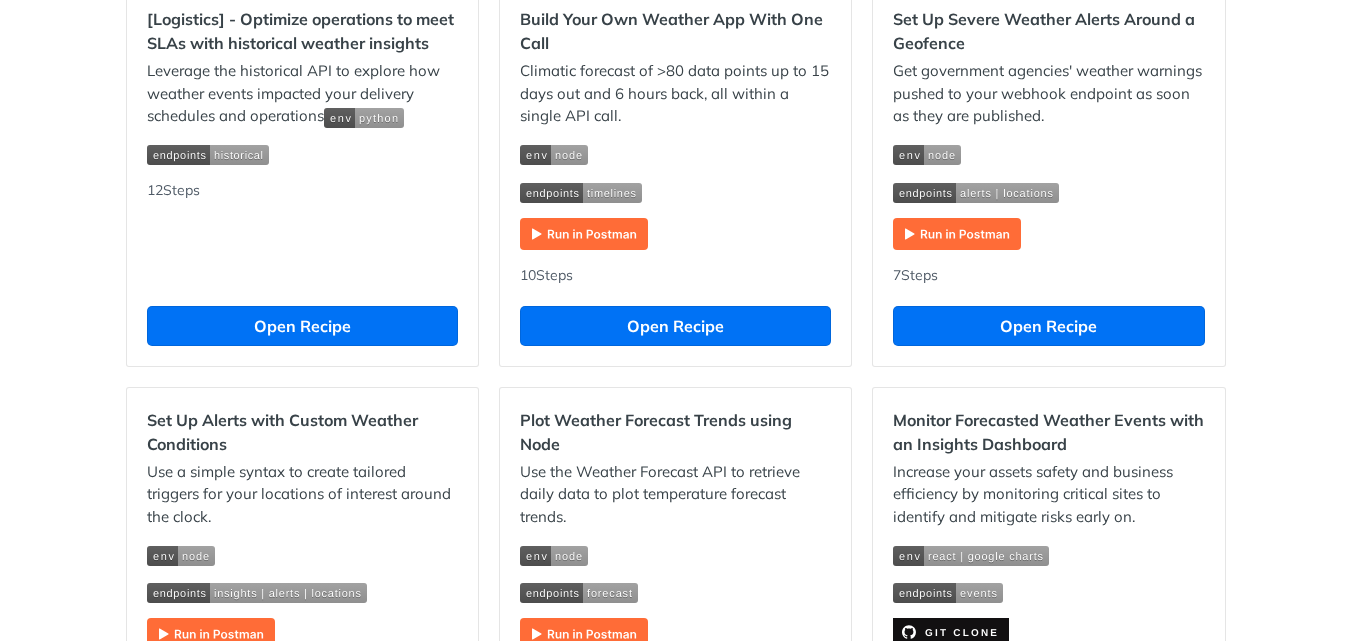 scroll, scrollTop: 900, scrollLeft: 0, axis: vertical 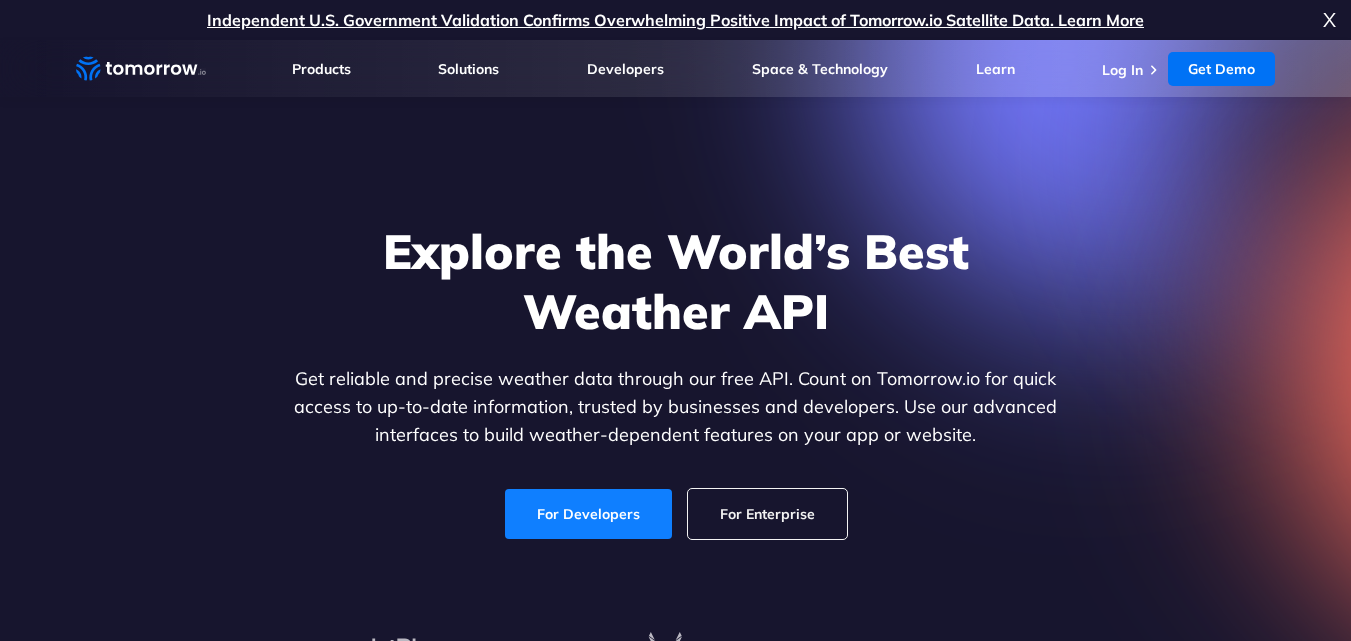 click on "For Developers" at bounding box center [588, 514] 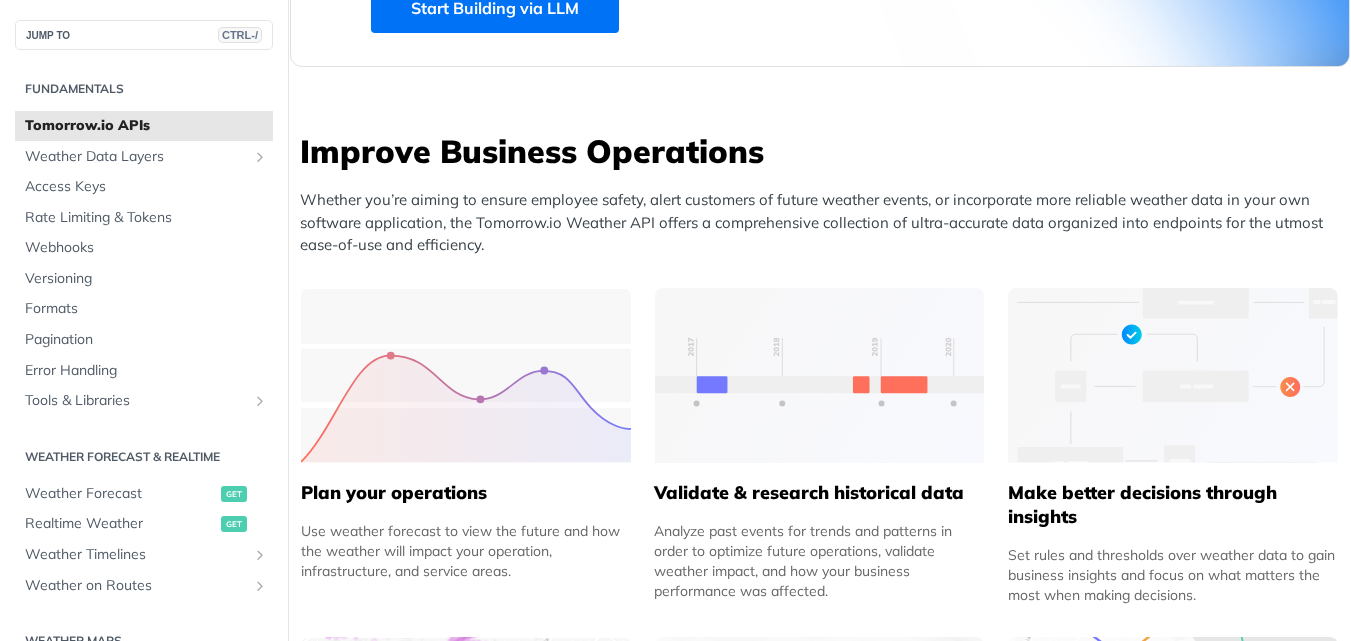 scroll, scrollTop: 735, scrollLeft: 0, axis: vertical 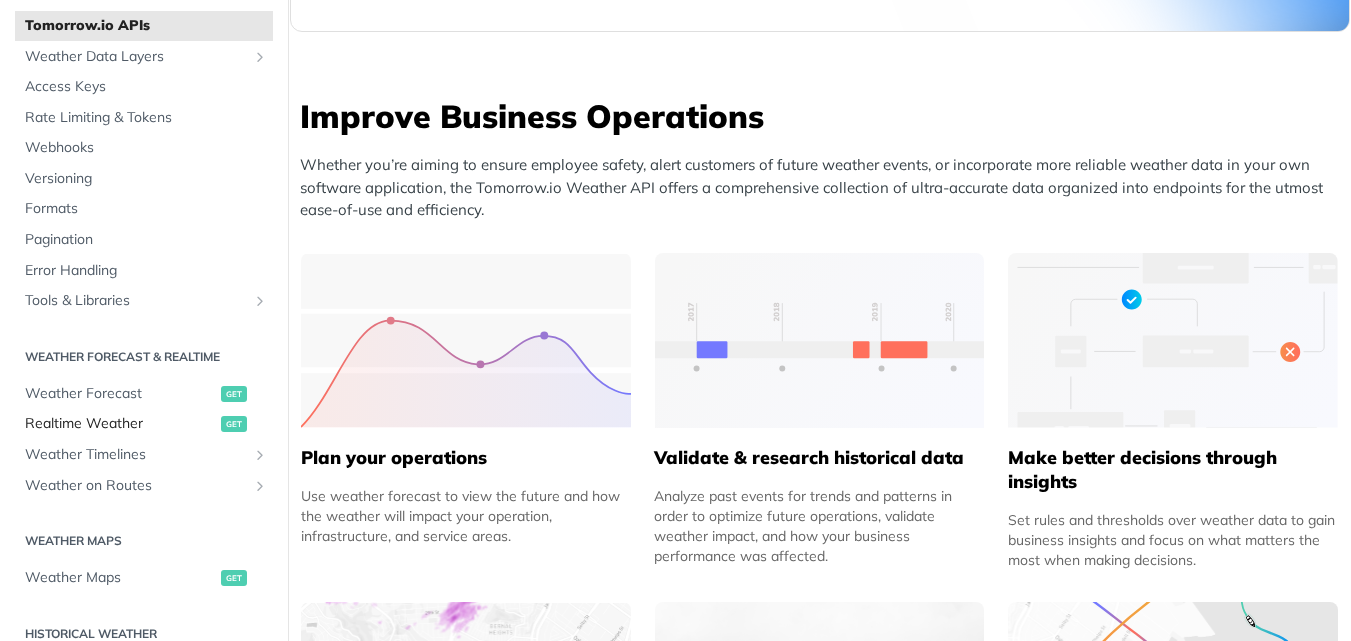 click on "Realtime Weather" at bounding box center [120, 424] 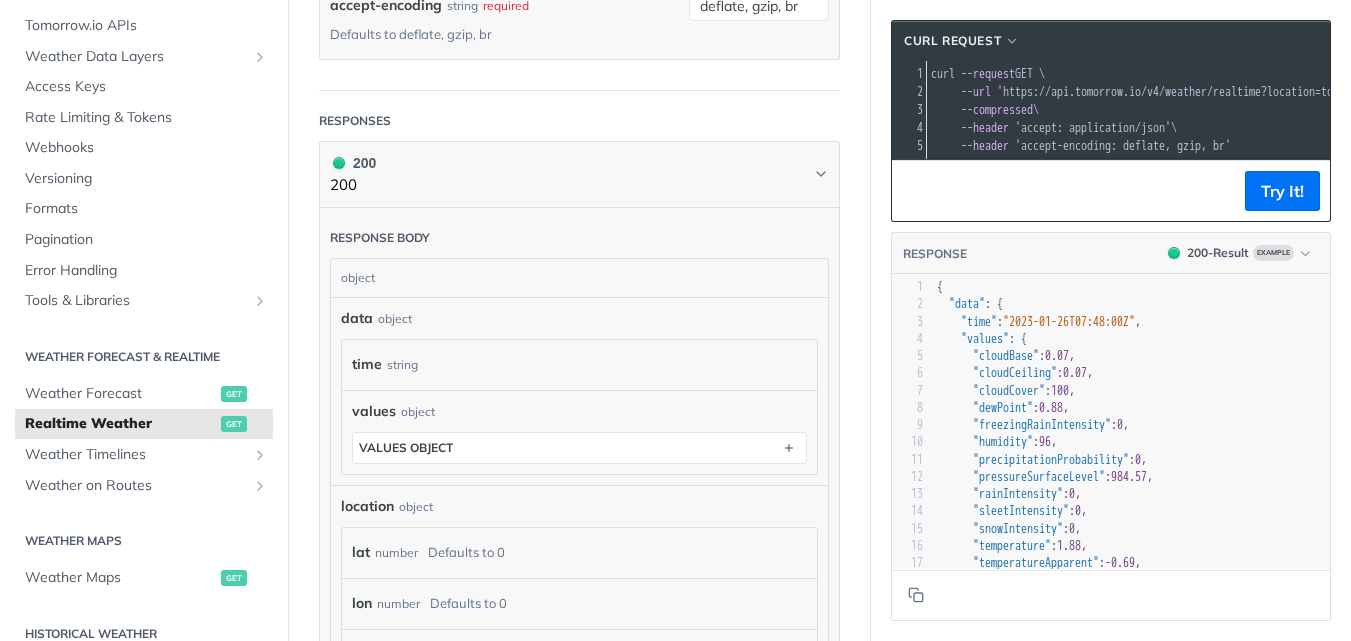 scroll, scrollTop: 900, scrollLeft: 0, axis: vertical 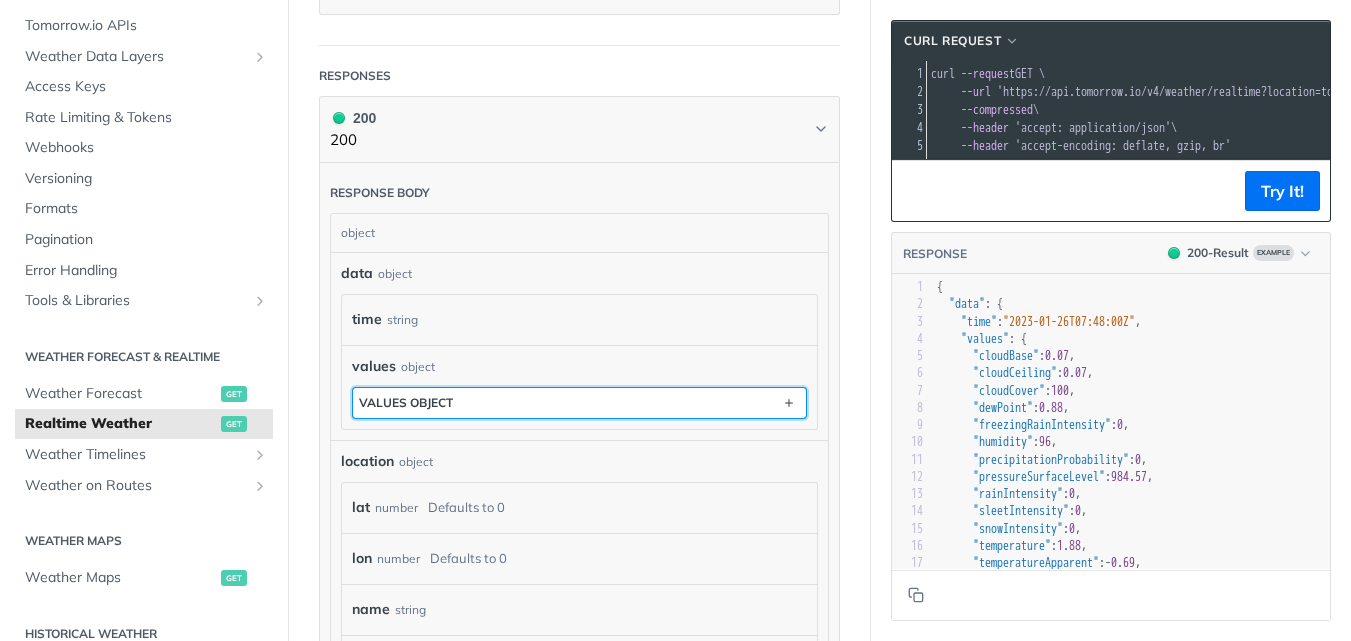 click on "values   object" at bounding box center (406, 402) 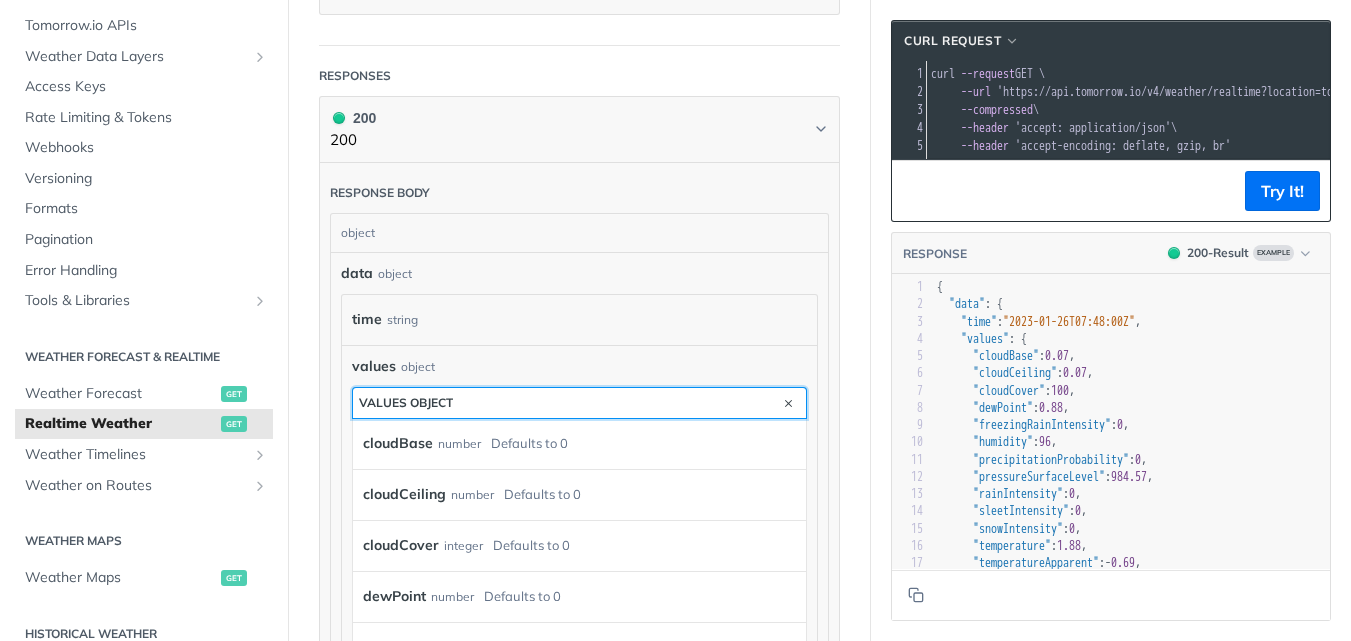 click on "values   object" at bounding box center (579, 403) 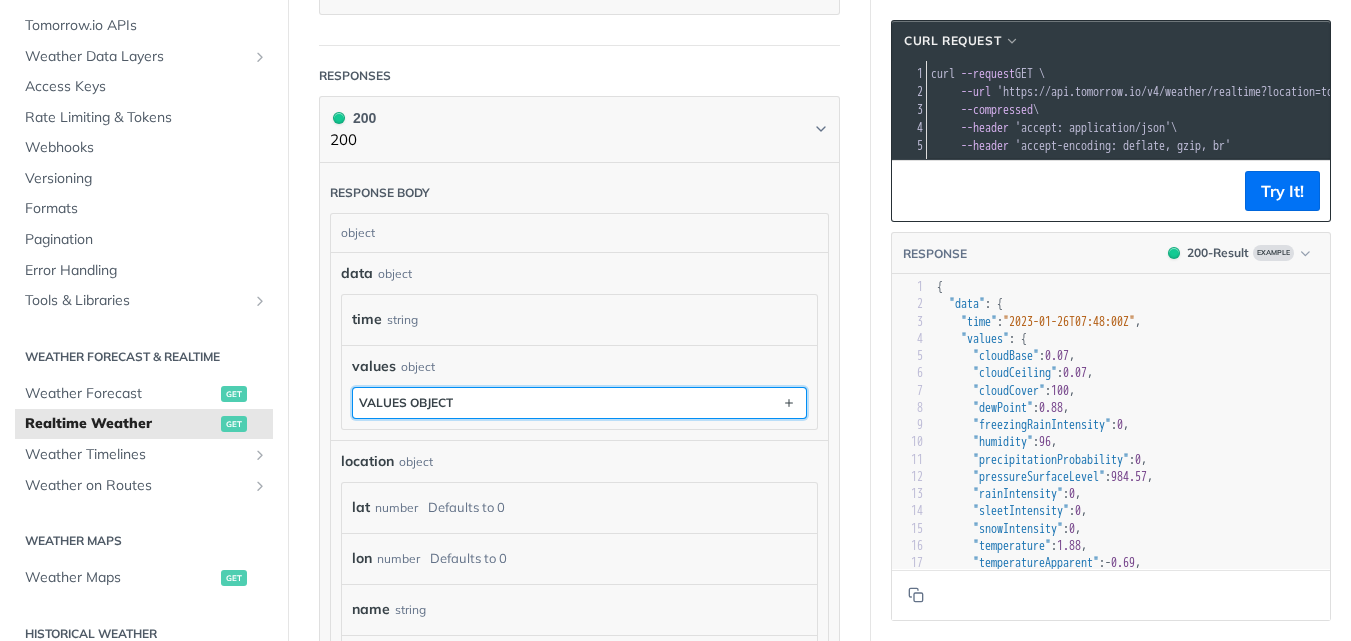 click on "values   object" at bounding box center (579, 403) 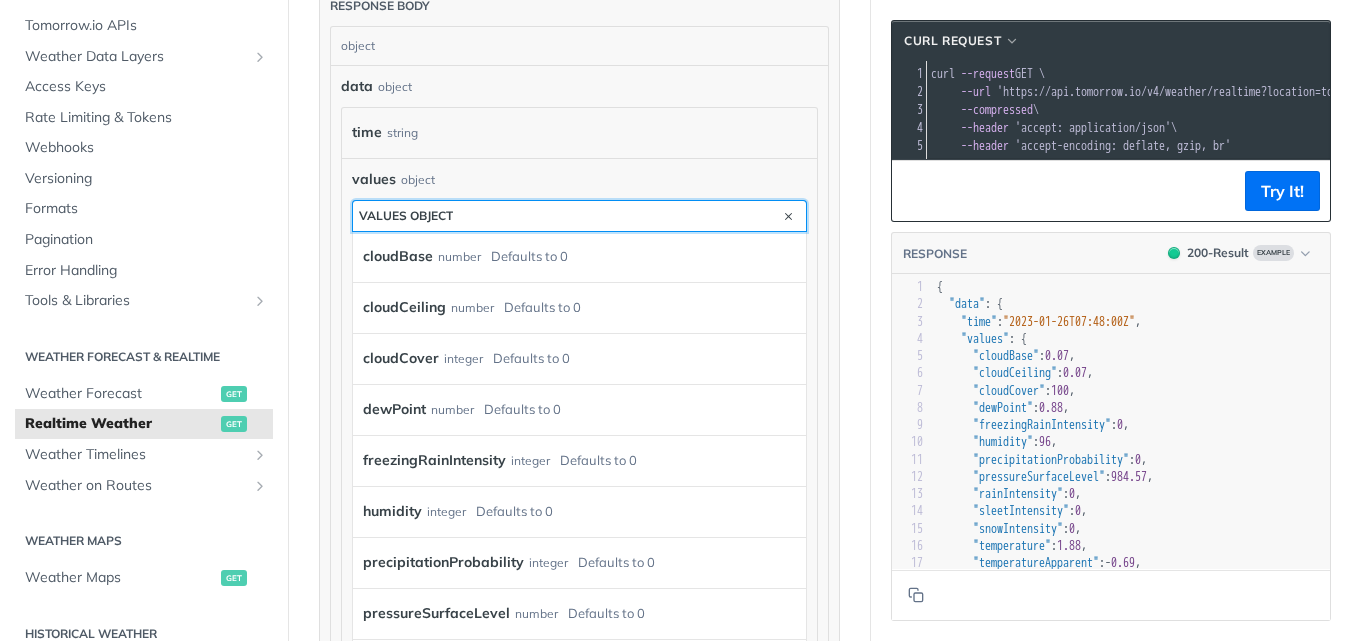 scroll, scrollTop: 900, scrollLeft: 0, axis: vertical 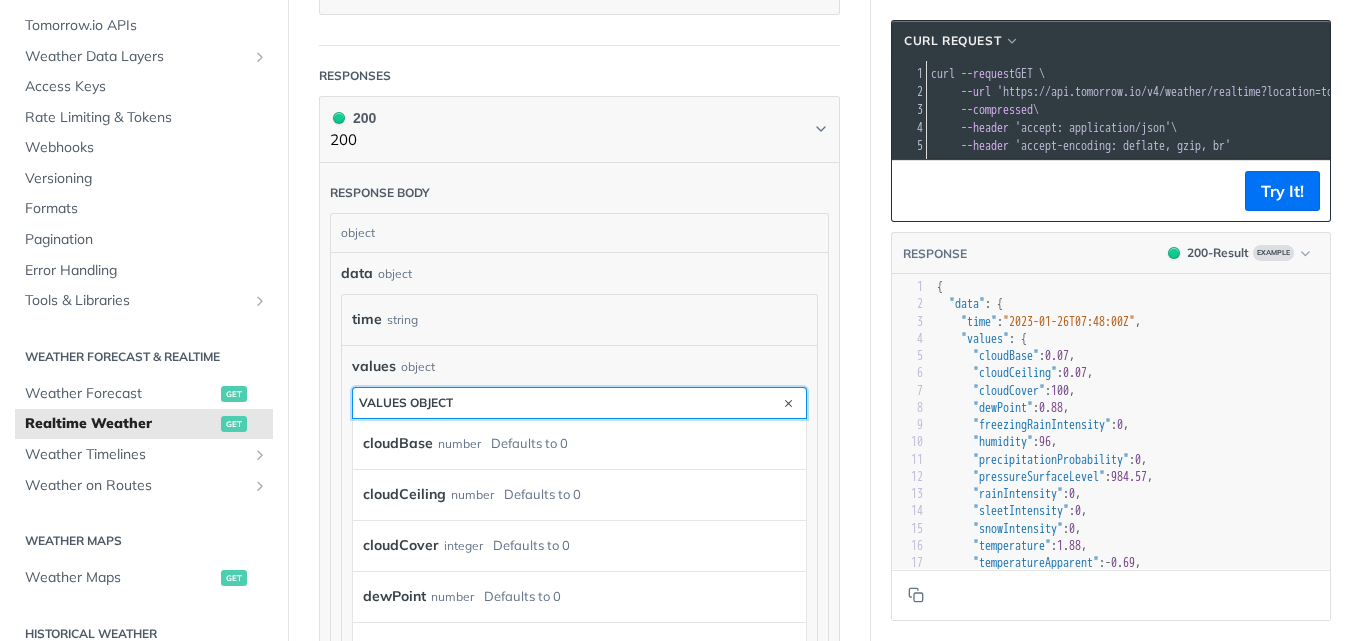 click on "values   object" at bounding box center [406, 402] 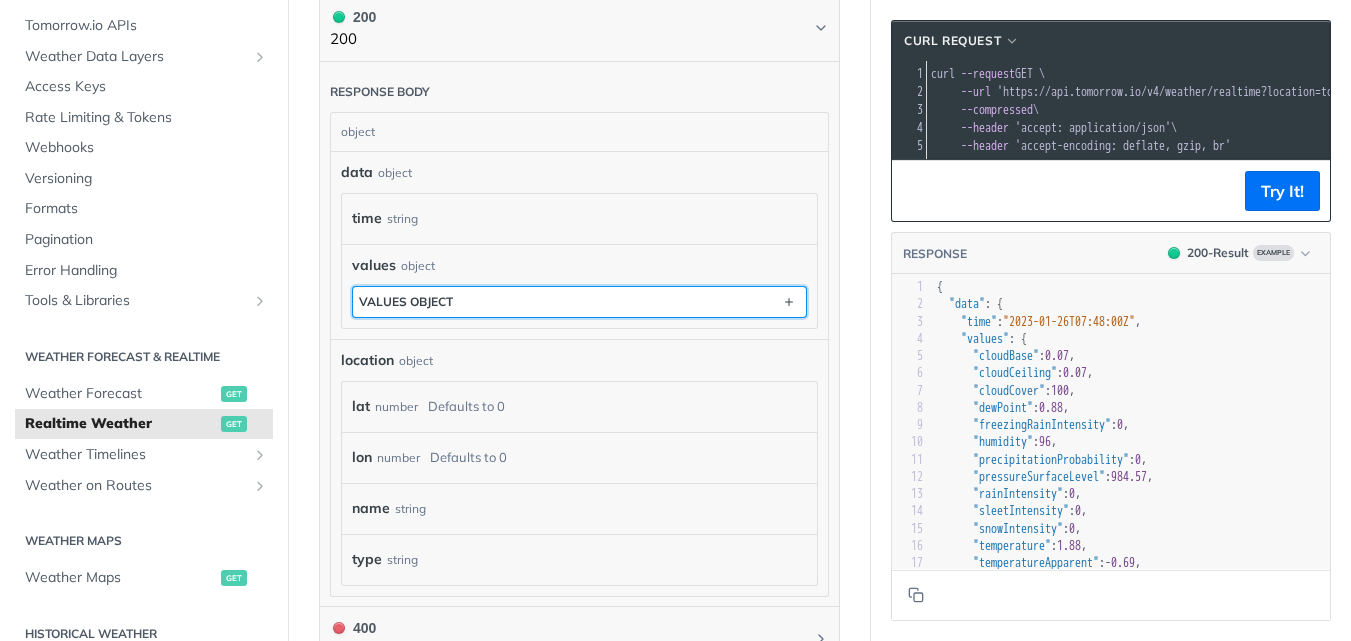 scroll, scrollTop: 1000, scrollLeft: 0, axis: vertical 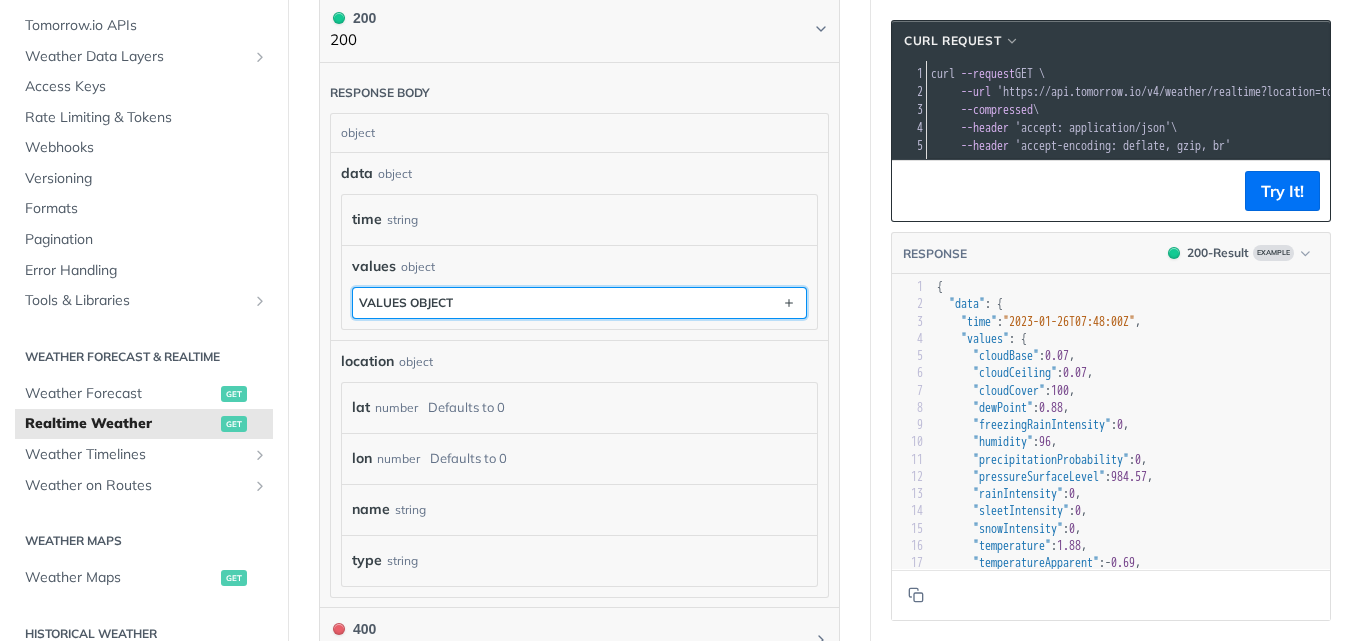 click on "values   object" at bounding box center (579, 303) 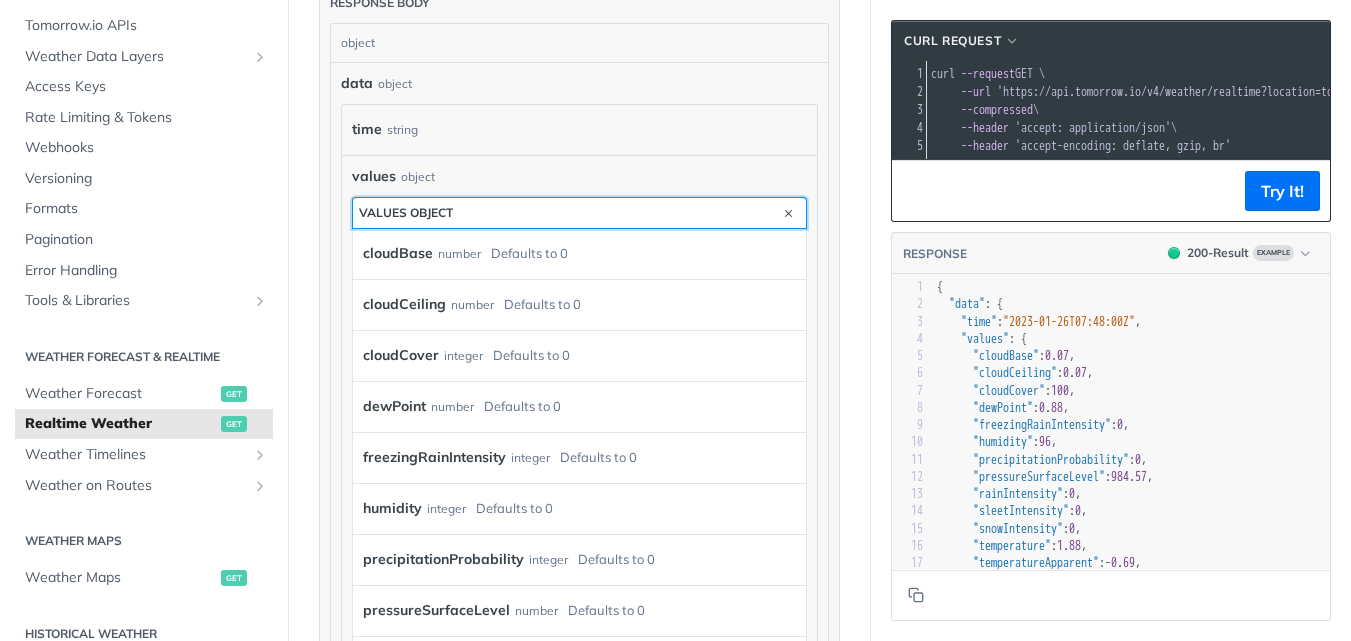 scroll, scrollTop: 1000, scrollLeft: 0, axis: vertical 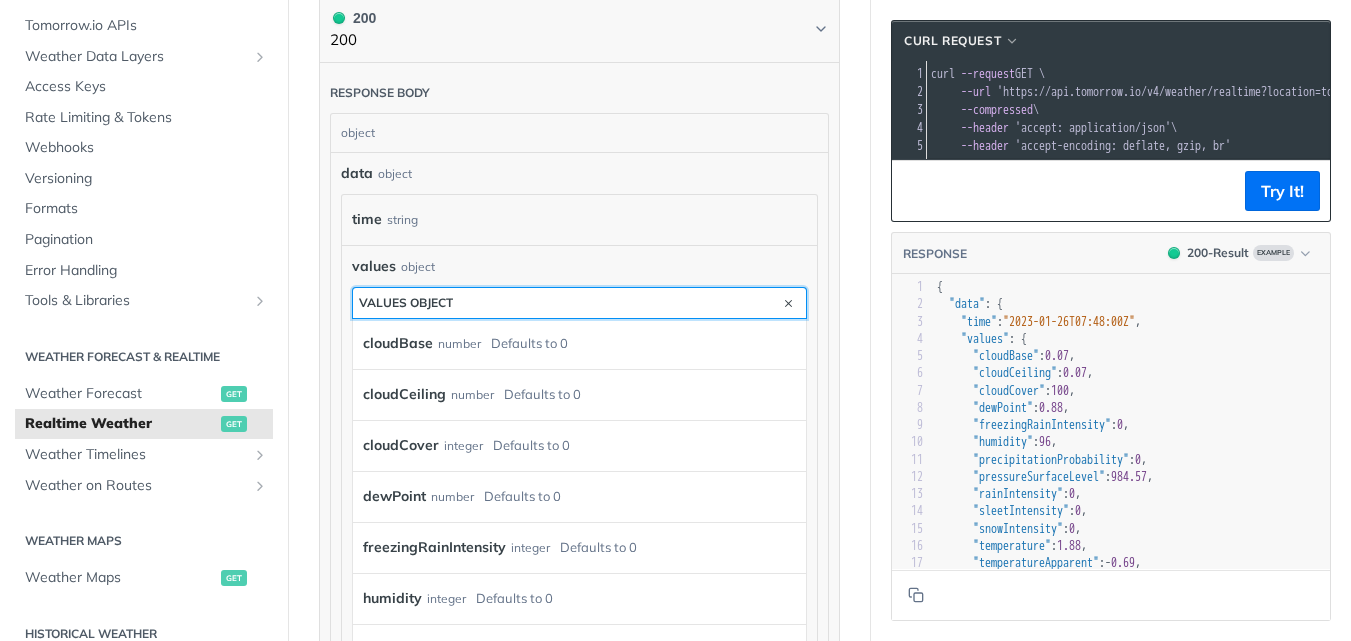 click on "values   object" at bounding box center [406, 302] 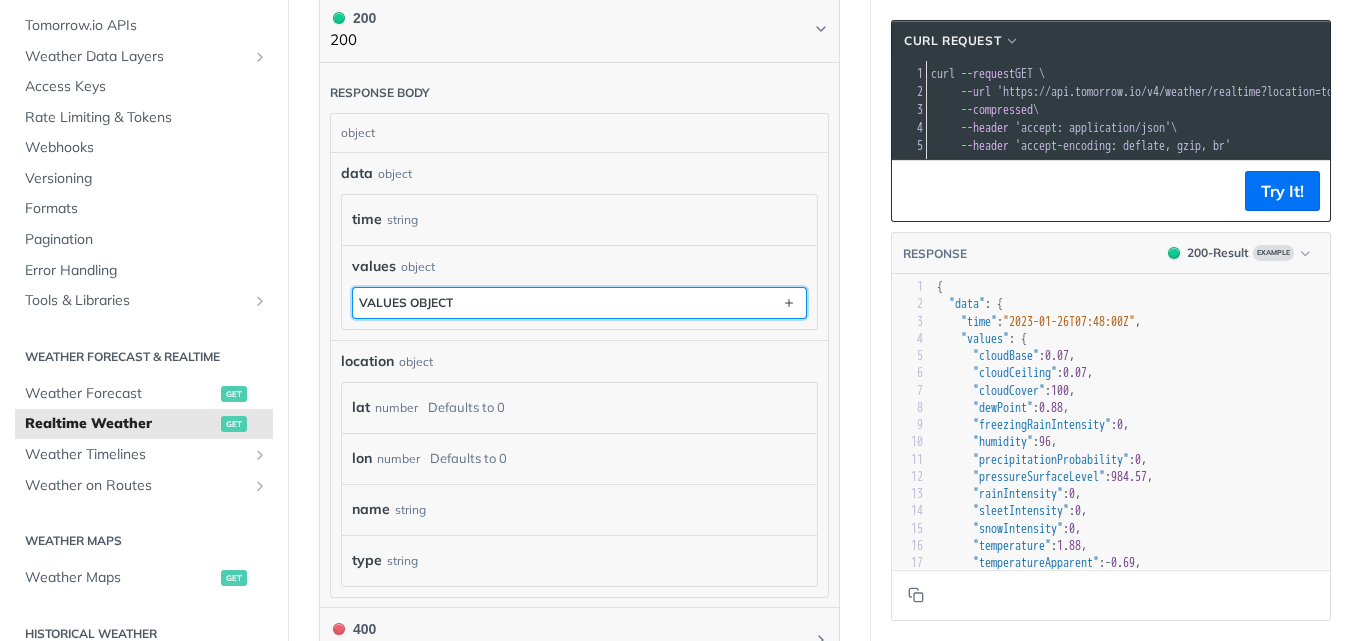 scroll, scrollTop: 74, scrollLeft: 0, axis: vertical 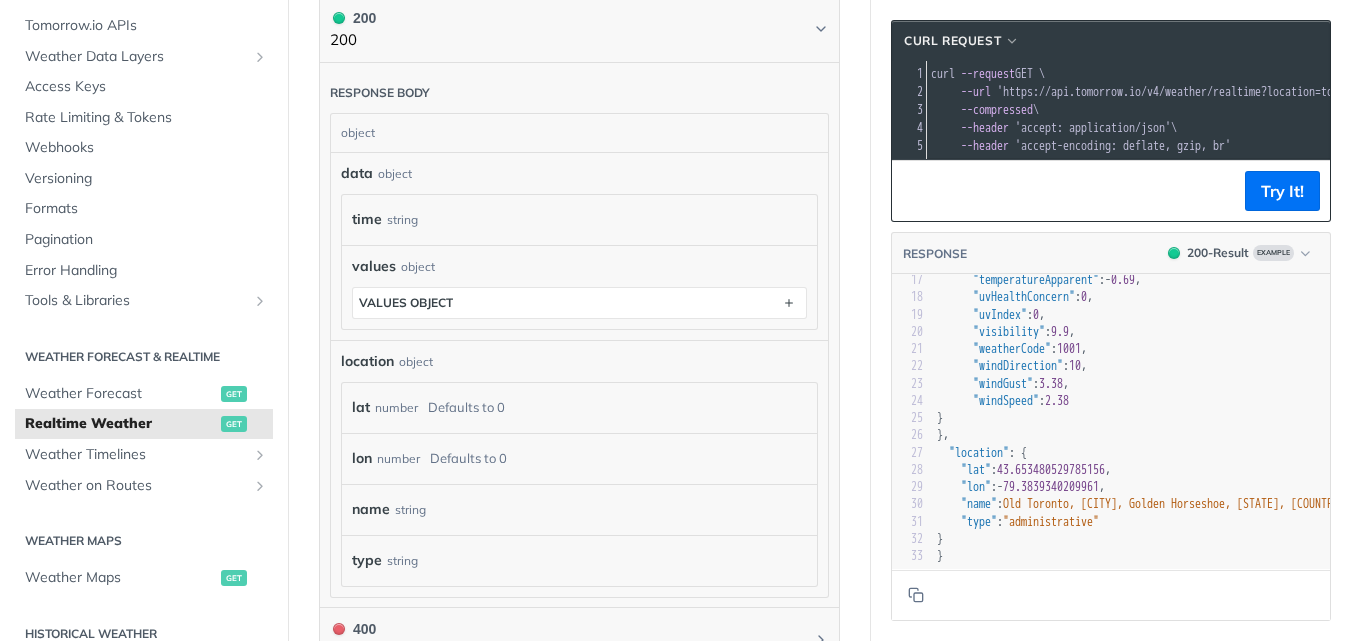 drag, startPoint x: 1097, startPoint y: 553, endPoint x: 1107, endPoint y: 576, distance: 25.079872 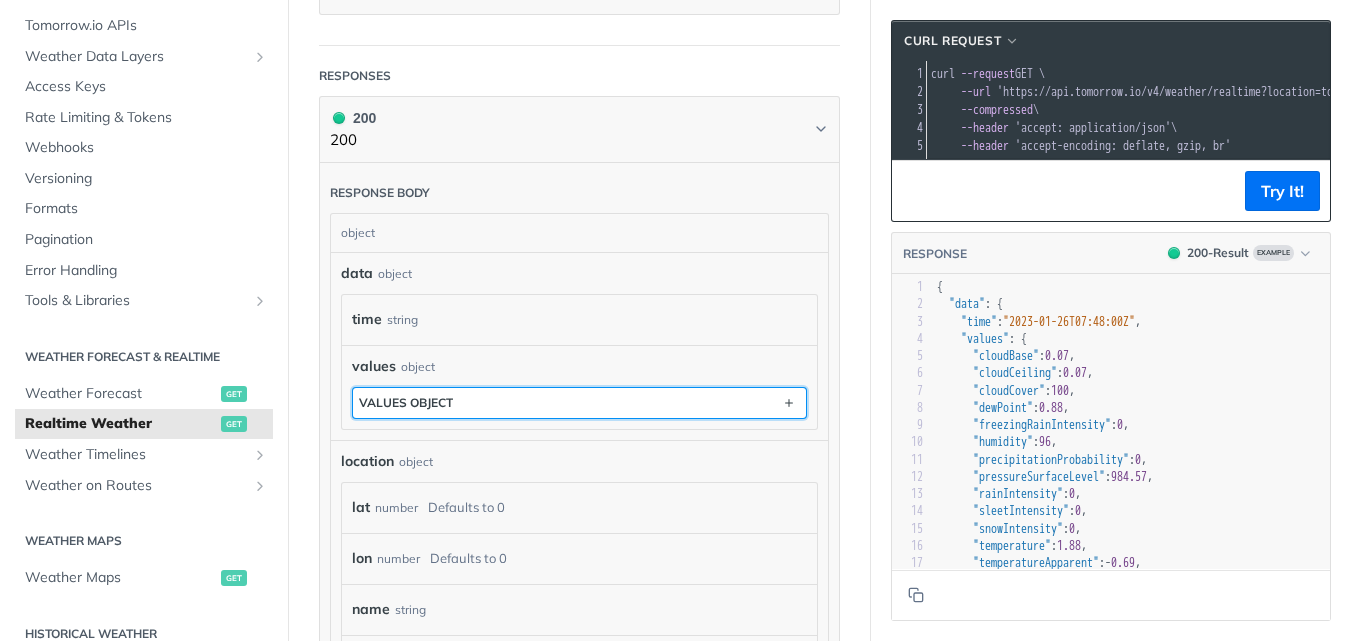 click on "values   object" at bounding box center (579, 403) 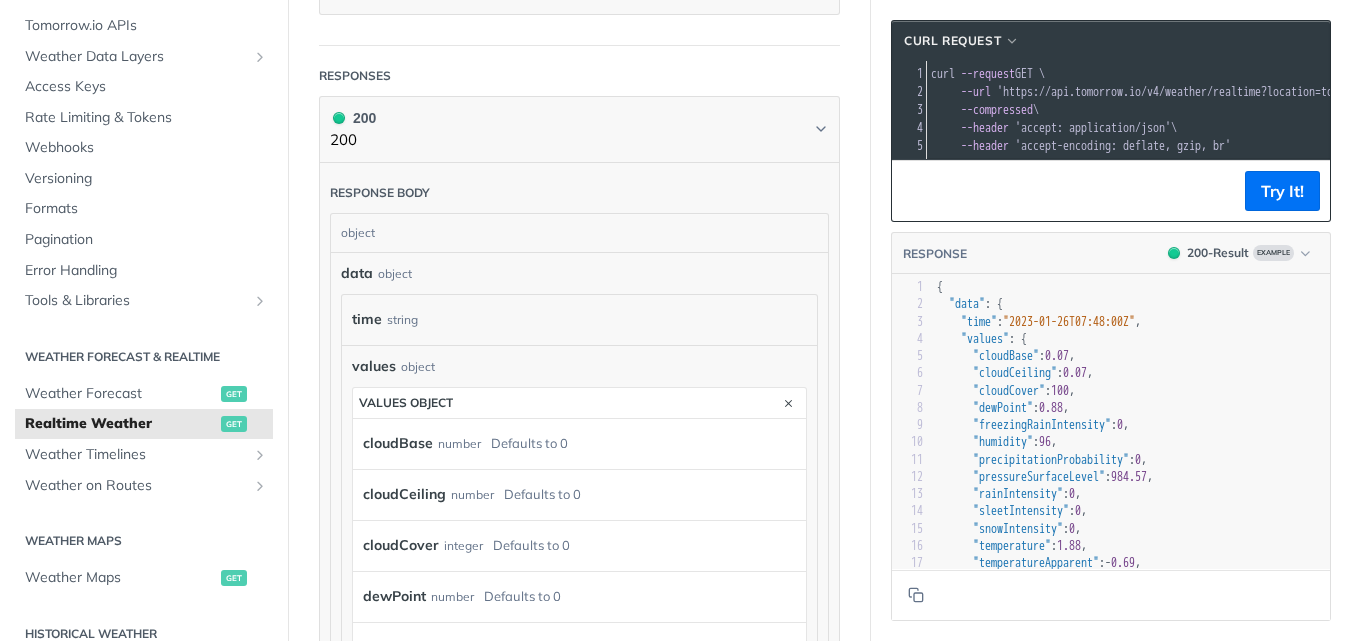 click on "Defaults to 0" at bounding box center (529, 443) 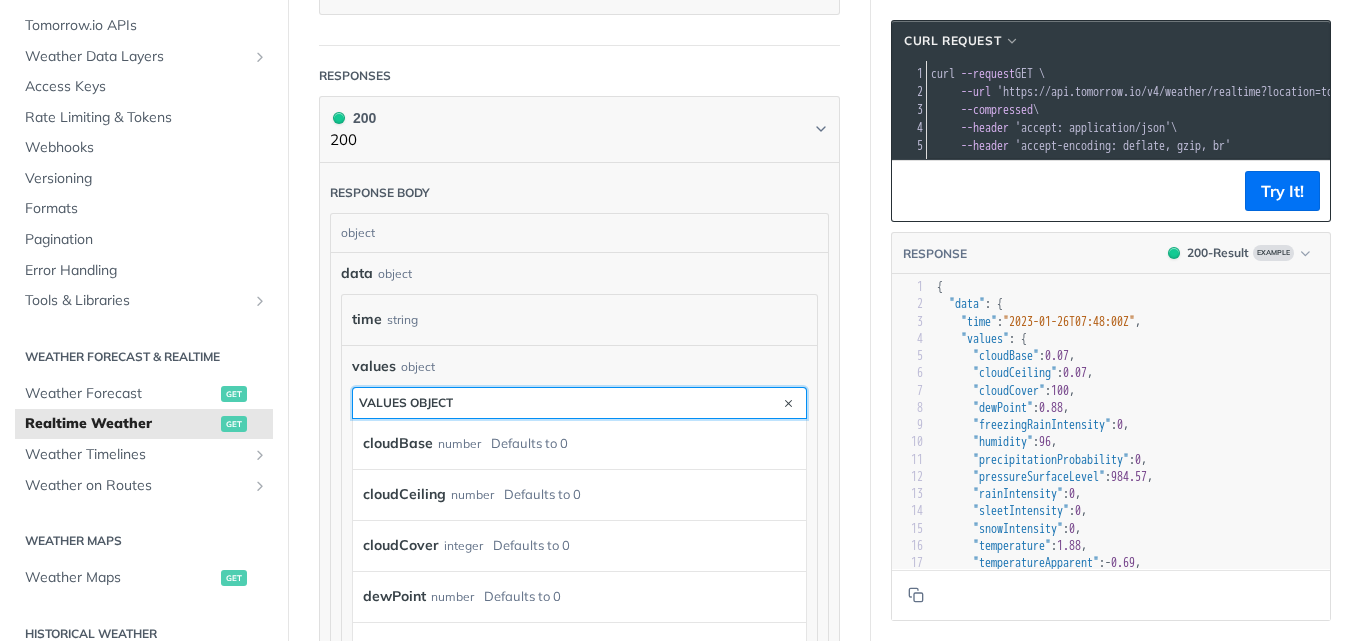 click on "values   object" at bounding box center [579, 403] 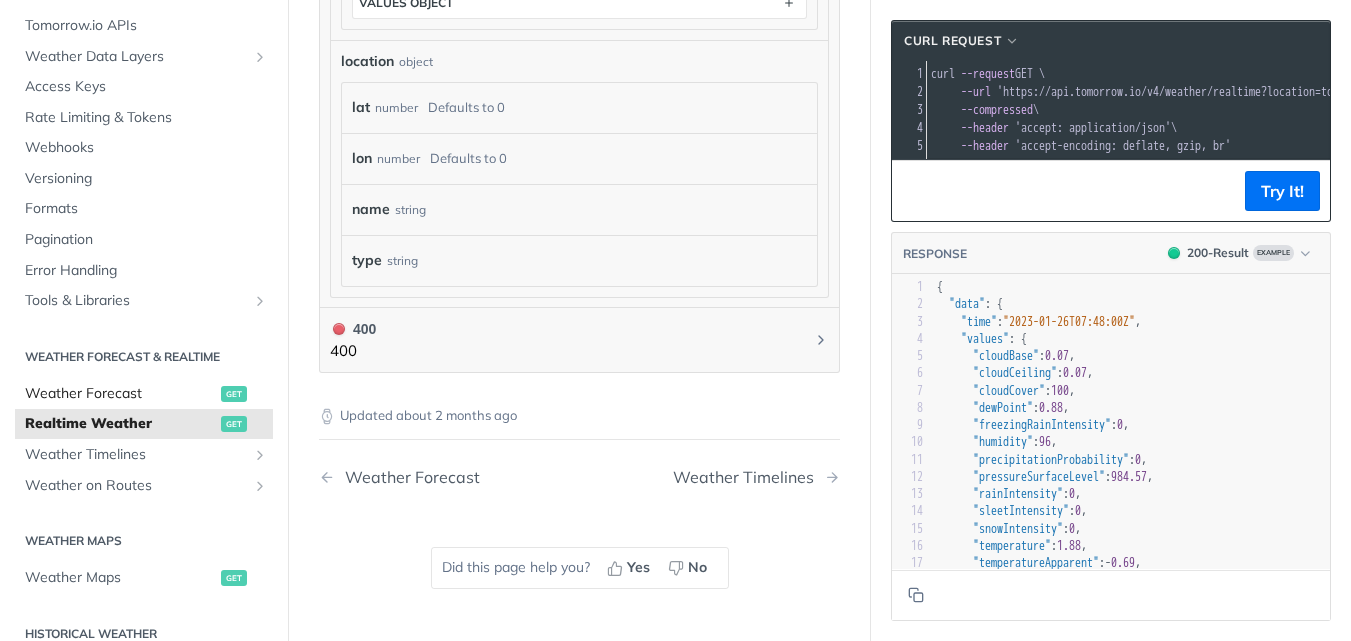 click on "Weather Forecast get" at bounding box center [144, 394] 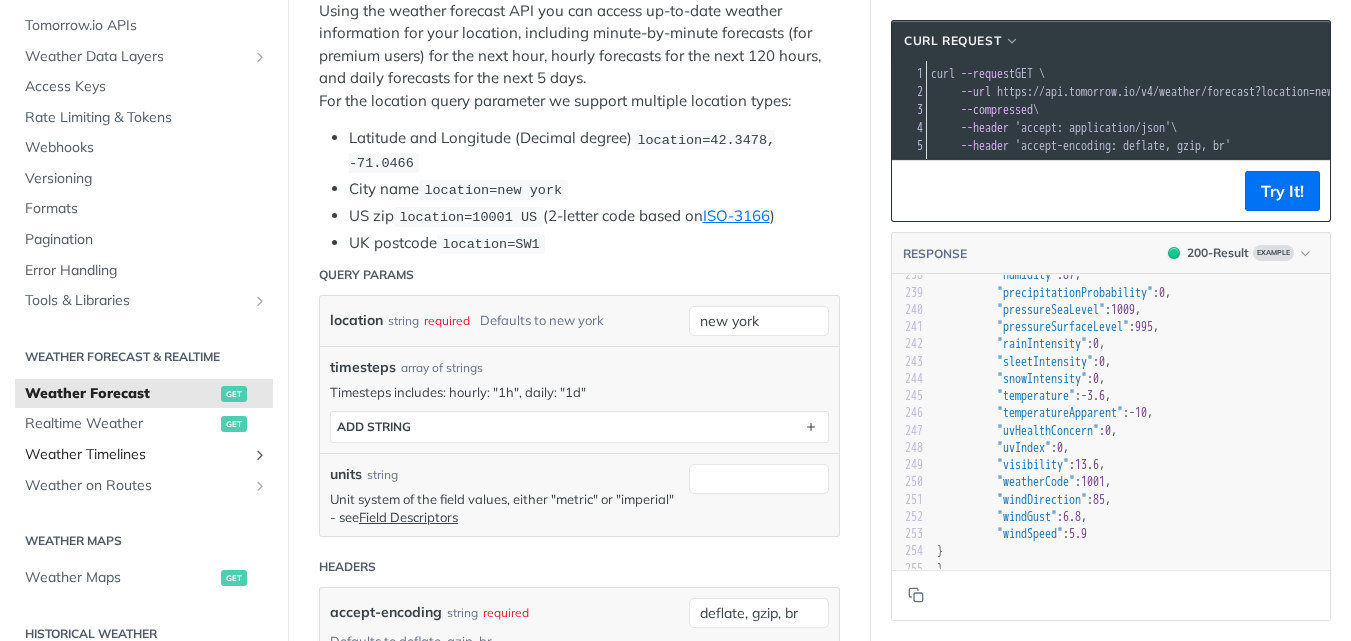 click on "Weather Timelines" at bounding box center (136, 455) 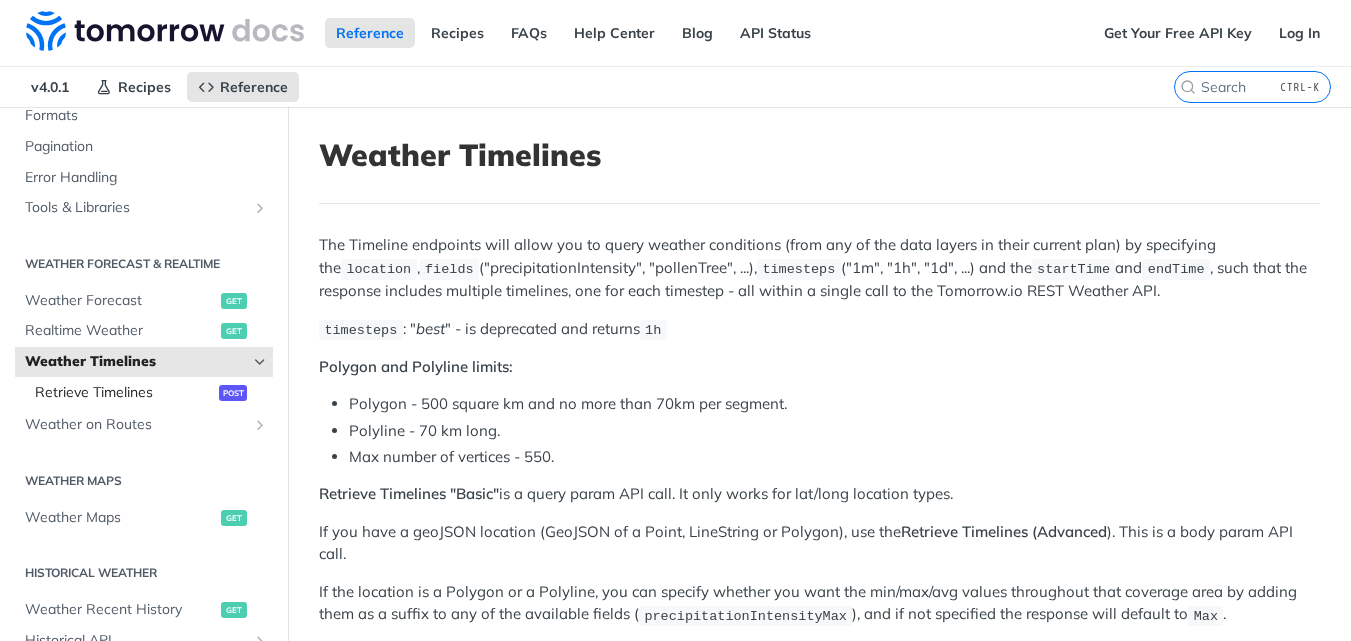 click on "Retrieve Timelines" at bounding box center (124, 393) 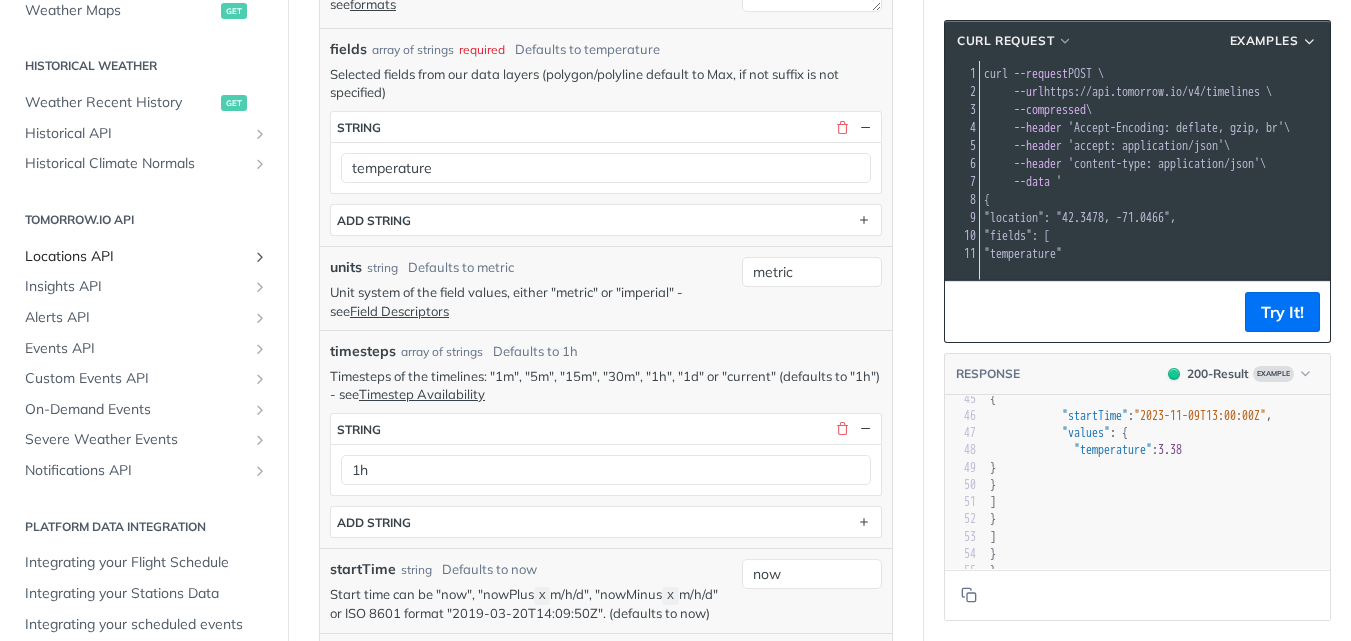 click on "Locations API" at bounding box center (136, 257) 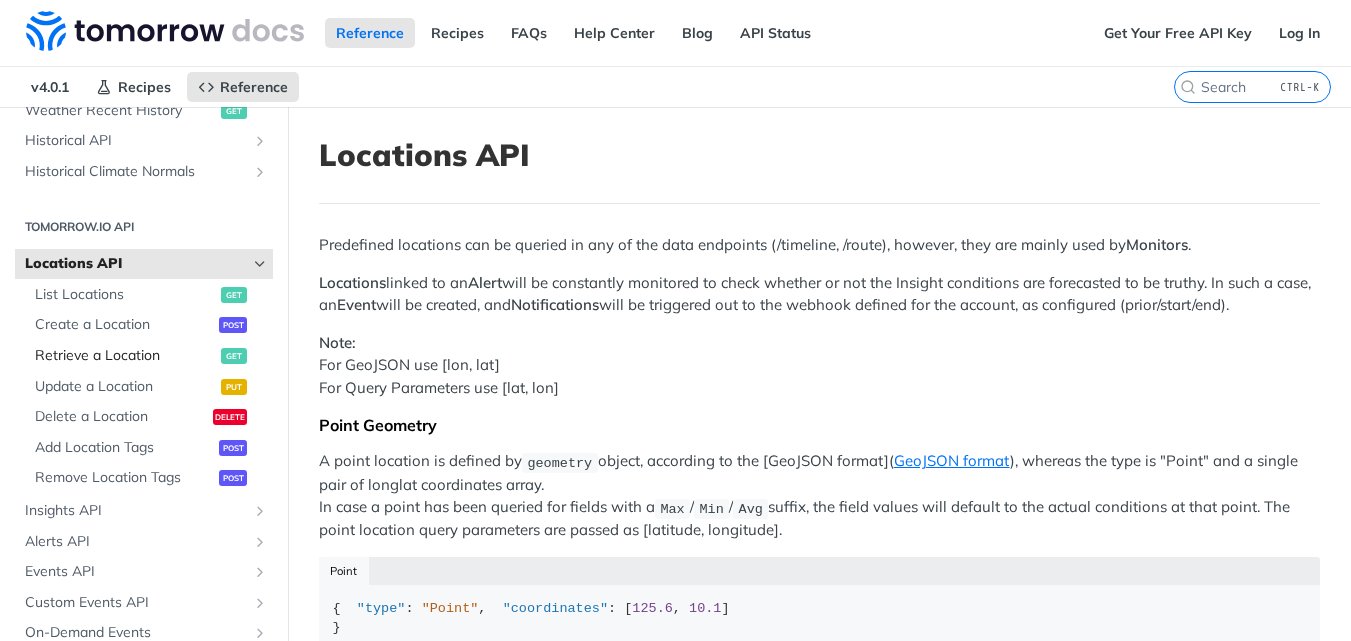 click on "Retrieve a Location" at bounding box center [125, 356] 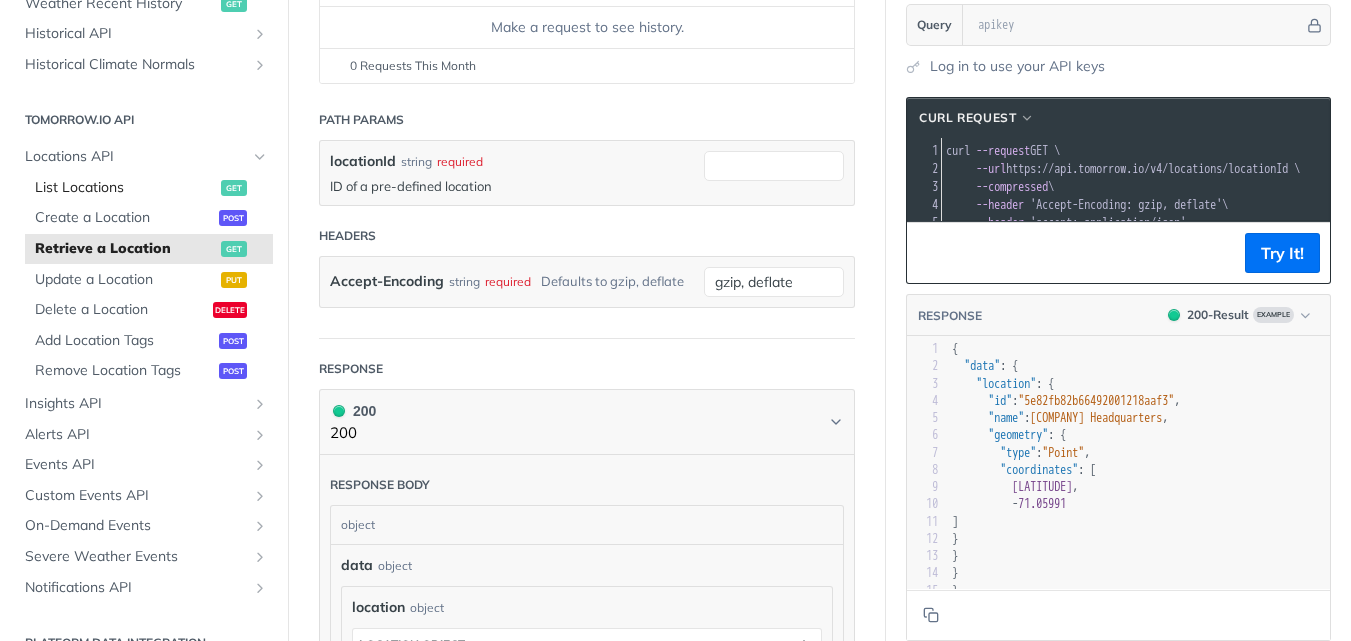 click on "List Locations" at bounding box center (125, 188) 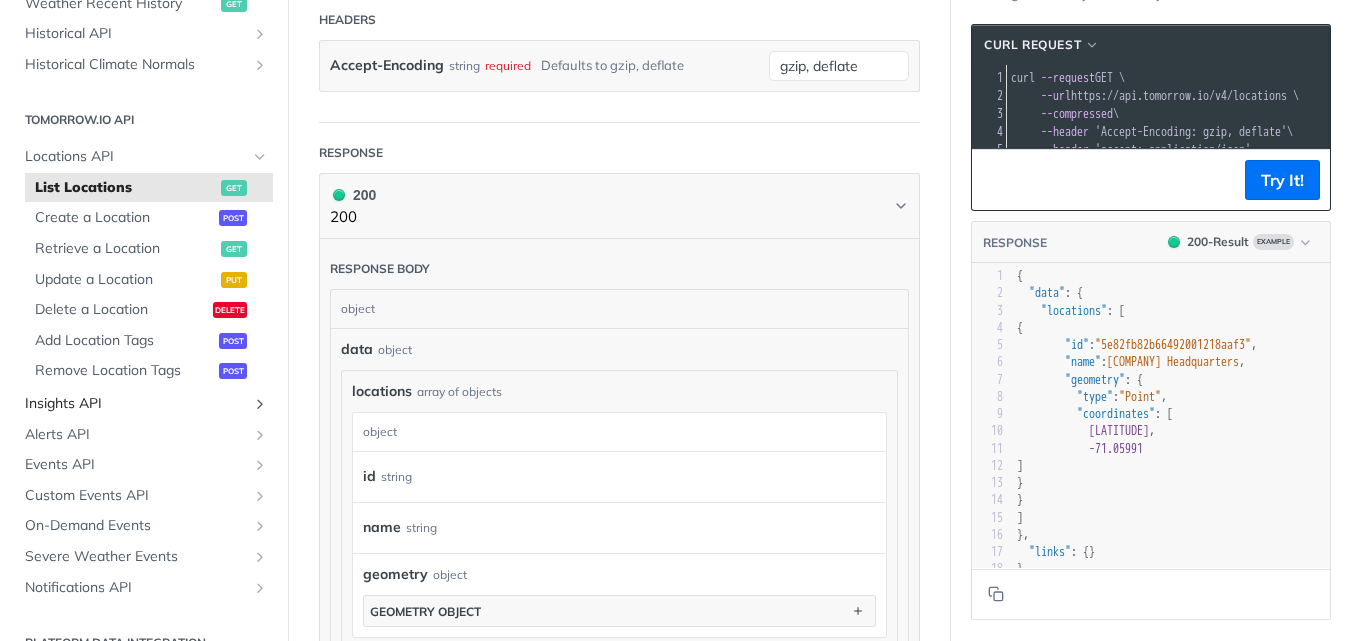 click on "Insights API" at bounding box center (136, 404) 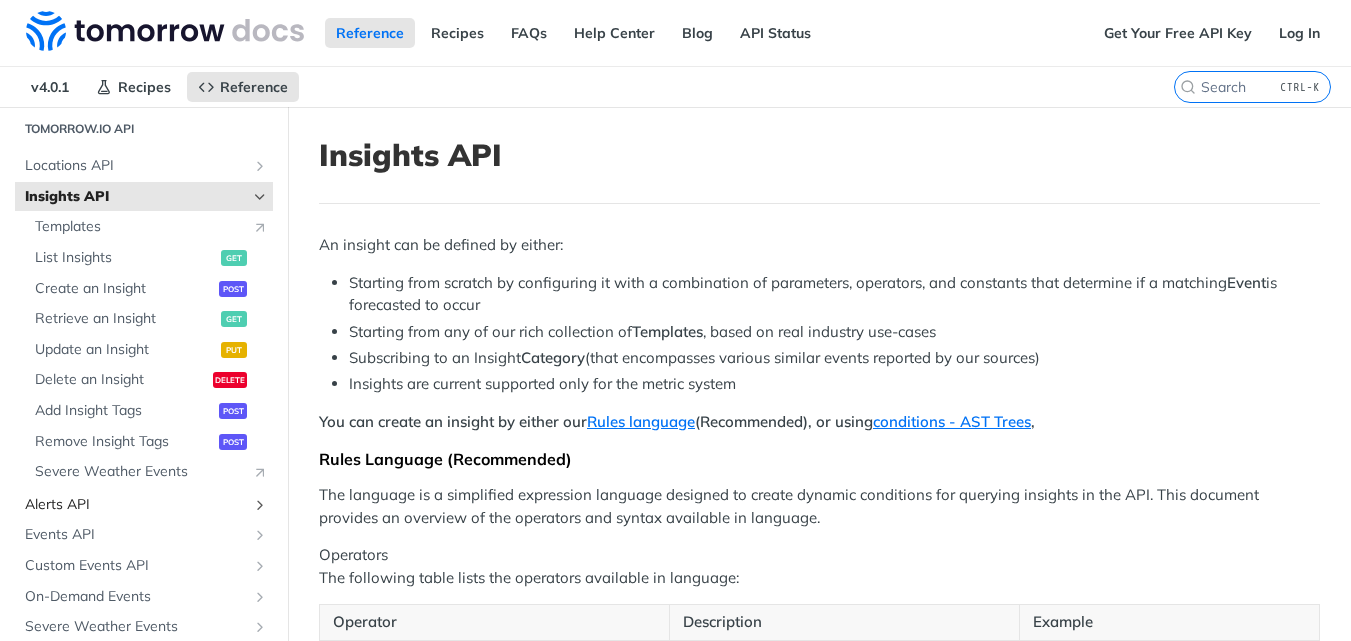 click on "Alerts API" at bounding box center (136, 505) 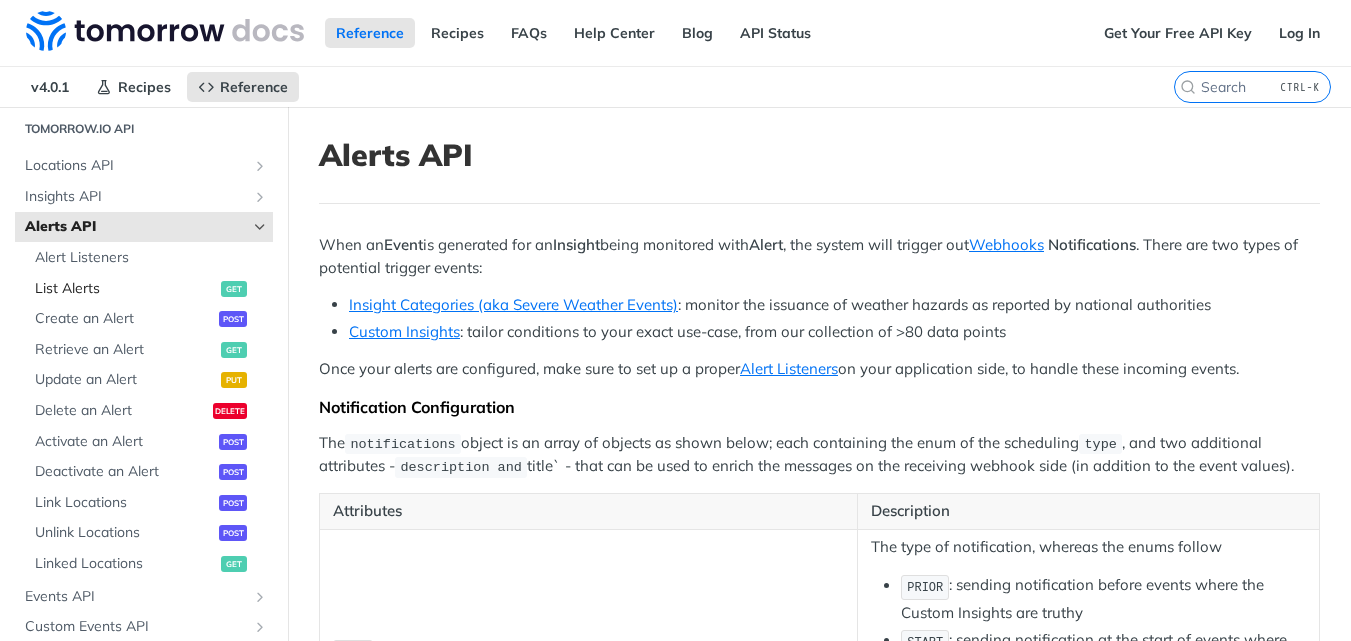 click on "List Alerts" at bounding box center [125, 289] 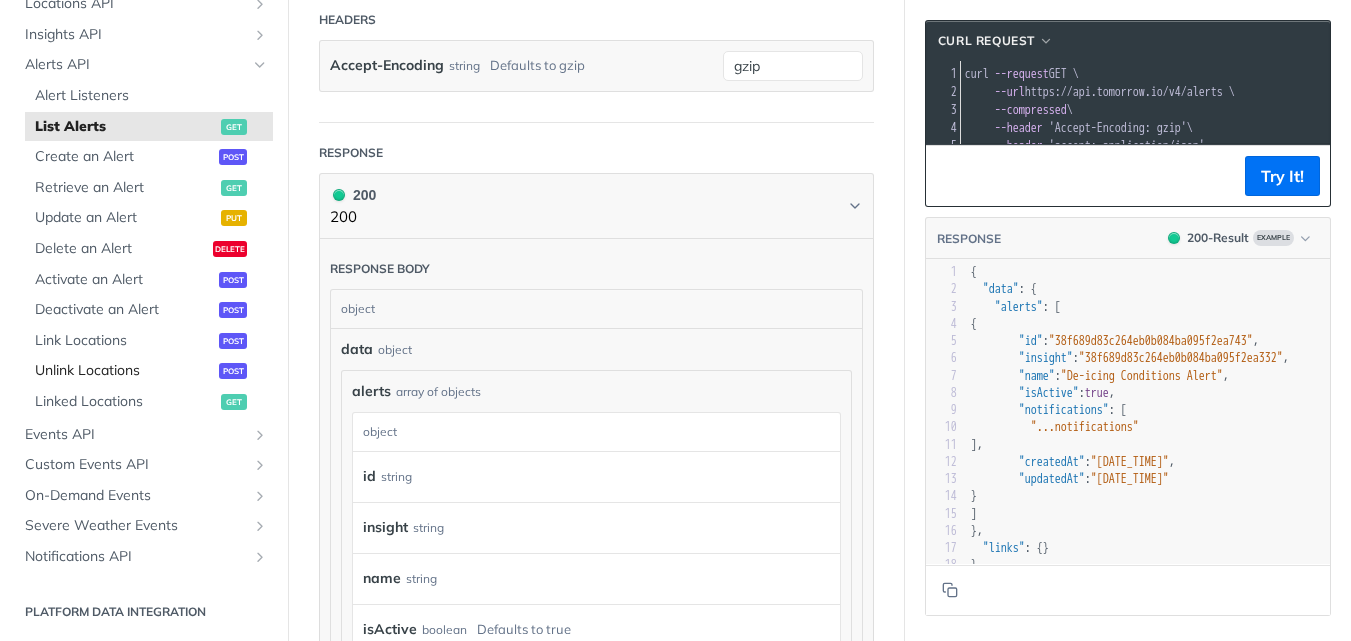 scroll, scrollTop: 965, scrollLeft: 0, axis: vertical 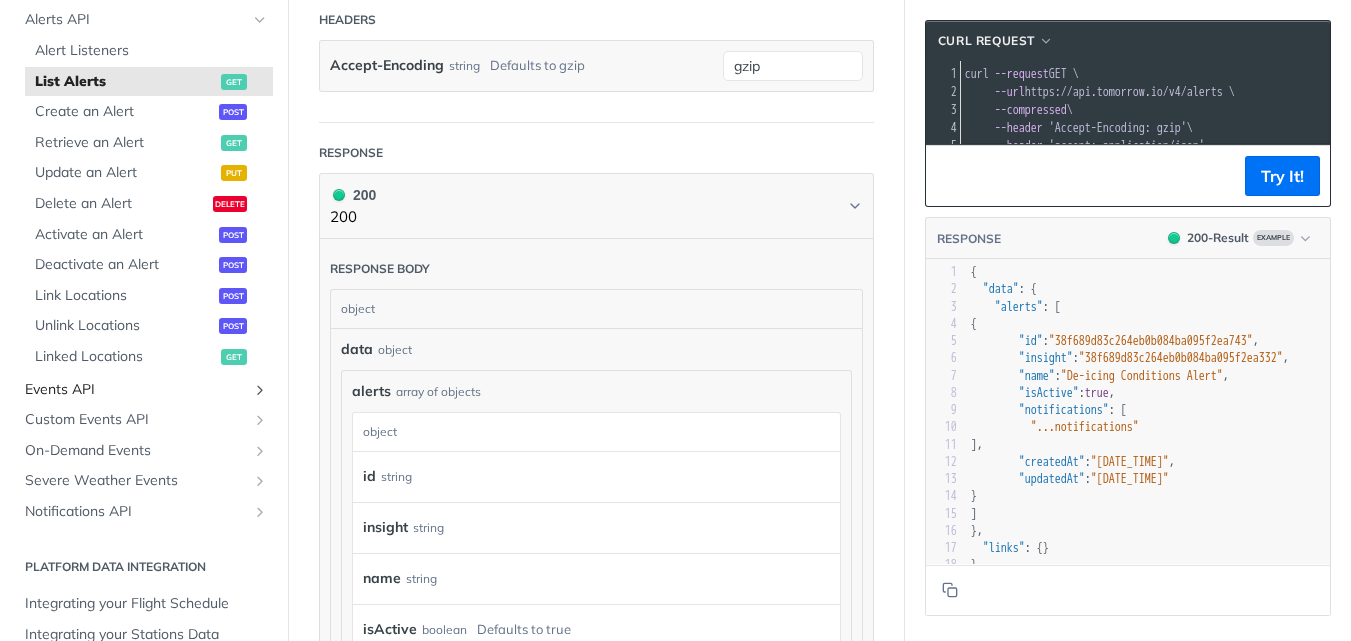 click on "Events API" at bounding box center [136, 390] 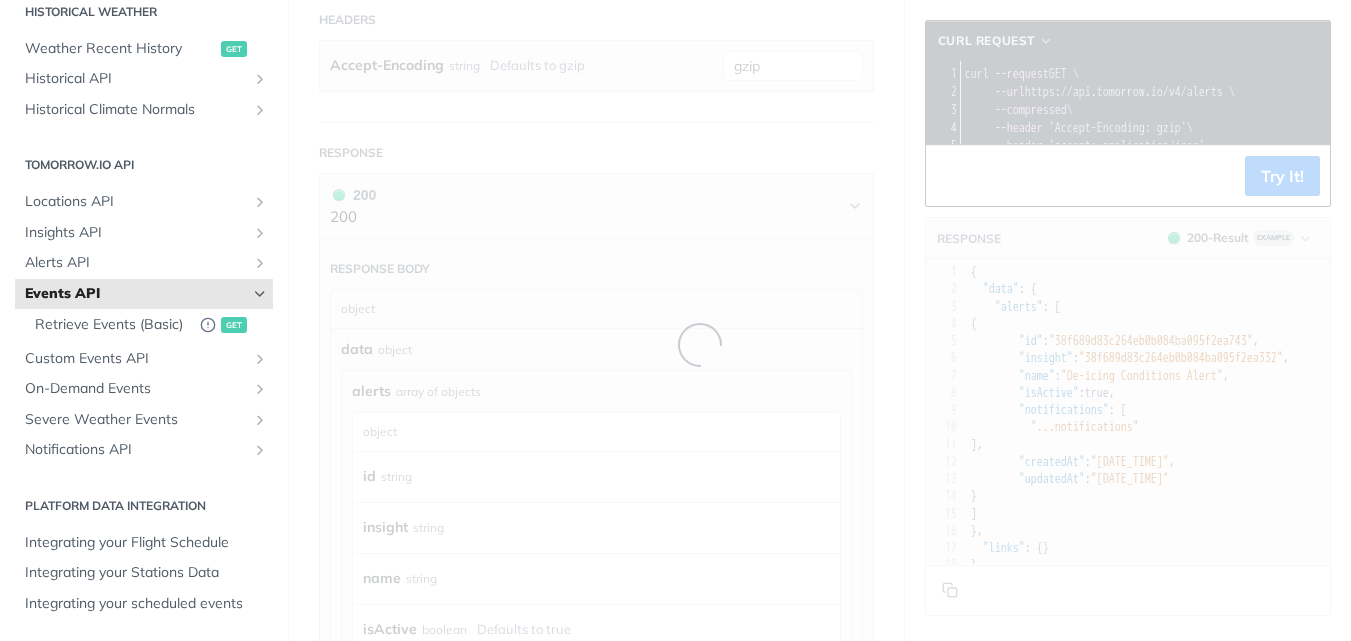 scroll, scrollTop: 266, scrollLeft: 0, axis: vertical 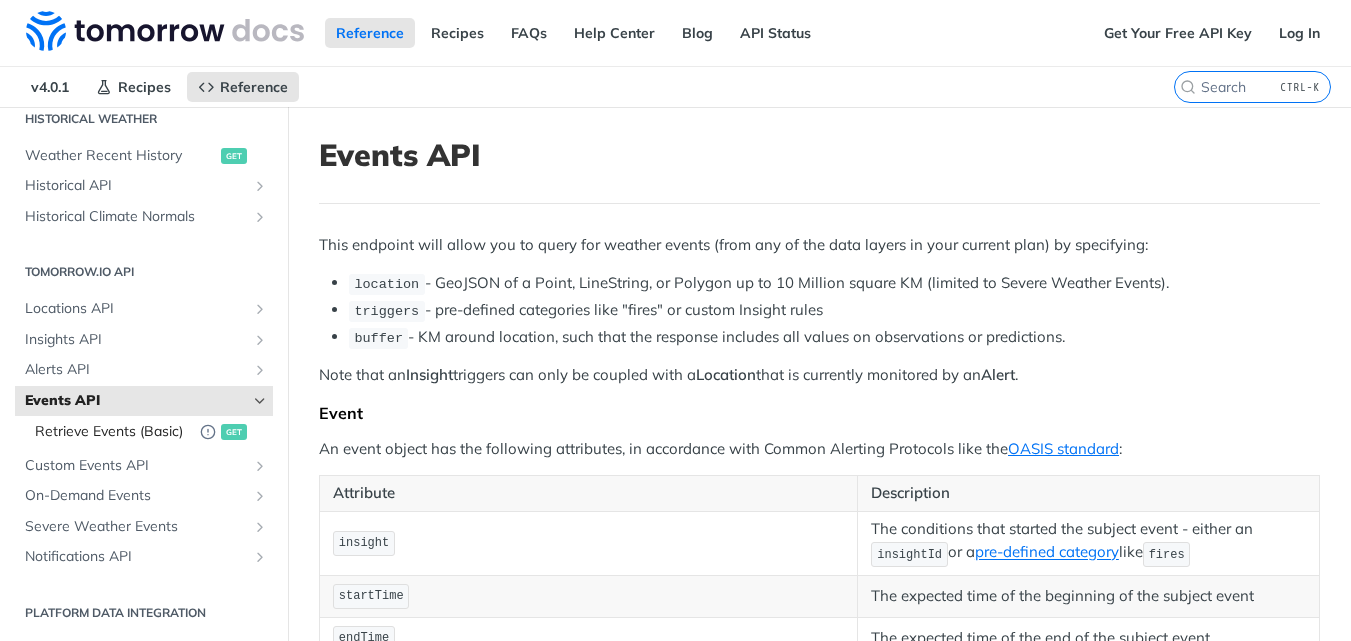 click on "Retrieve Events (Basic)" at bounding box center (112, 432) 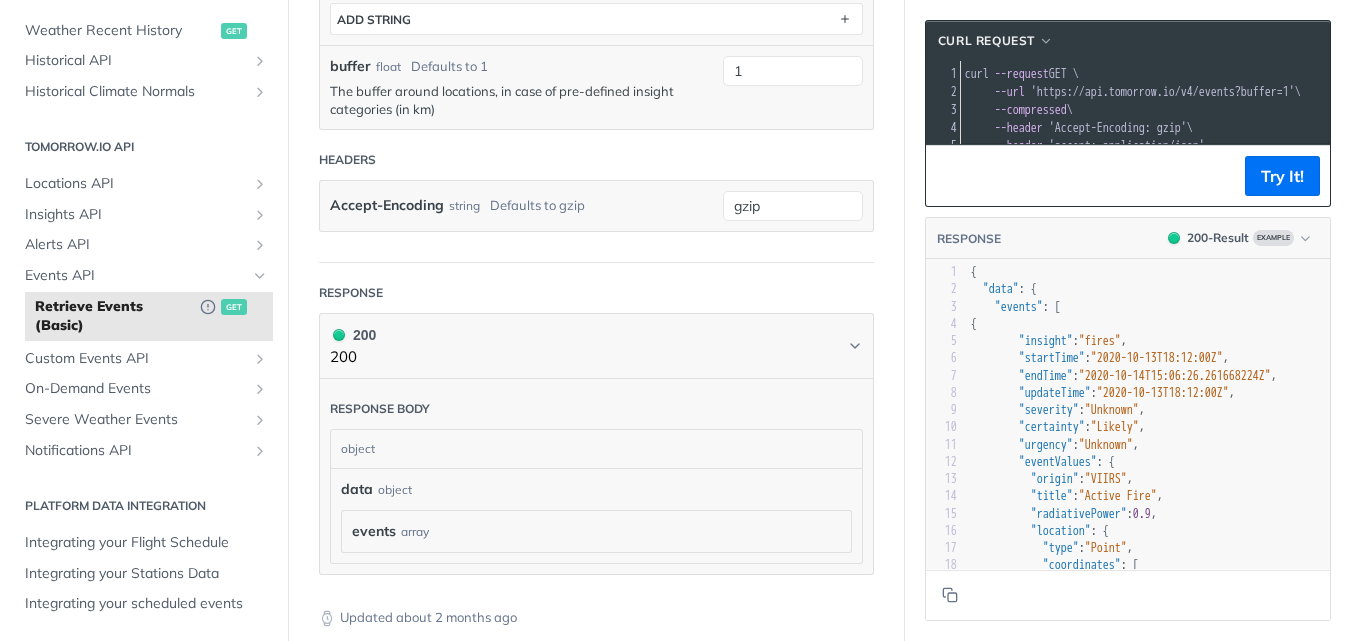 scroll, scrollTop: 600, scrollLeft: 0, axis: vertical 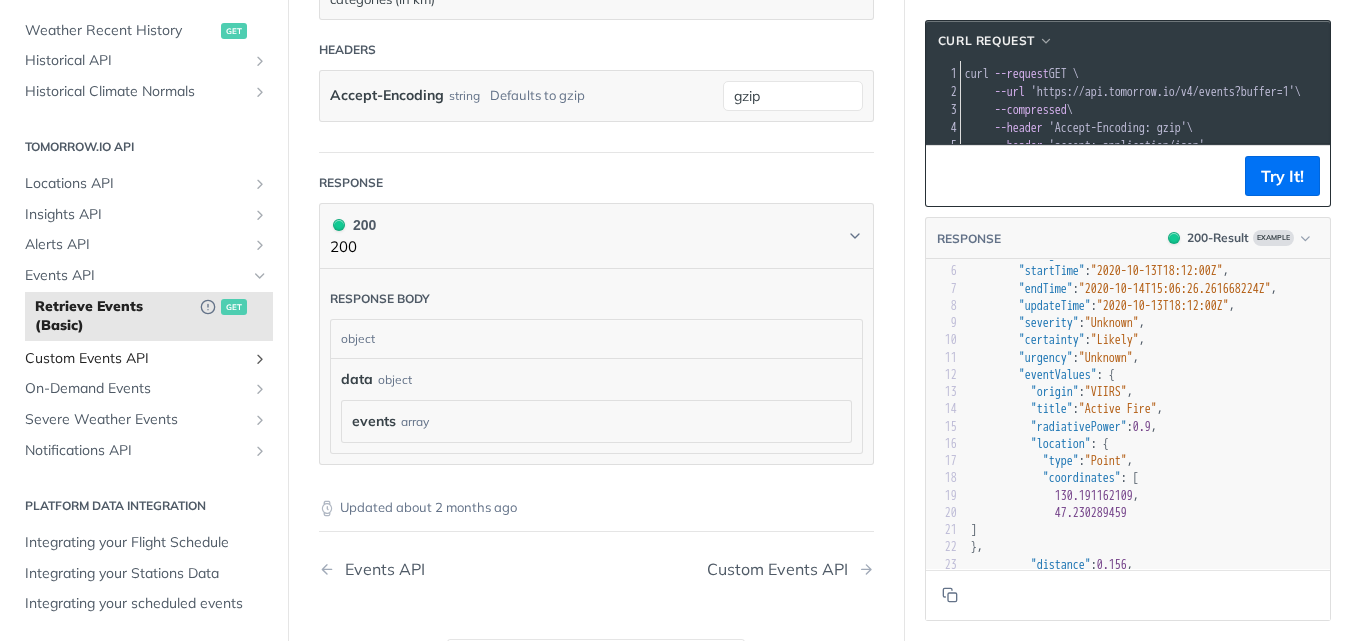 click on "Custom Events API" at bounding box center [136, 359] 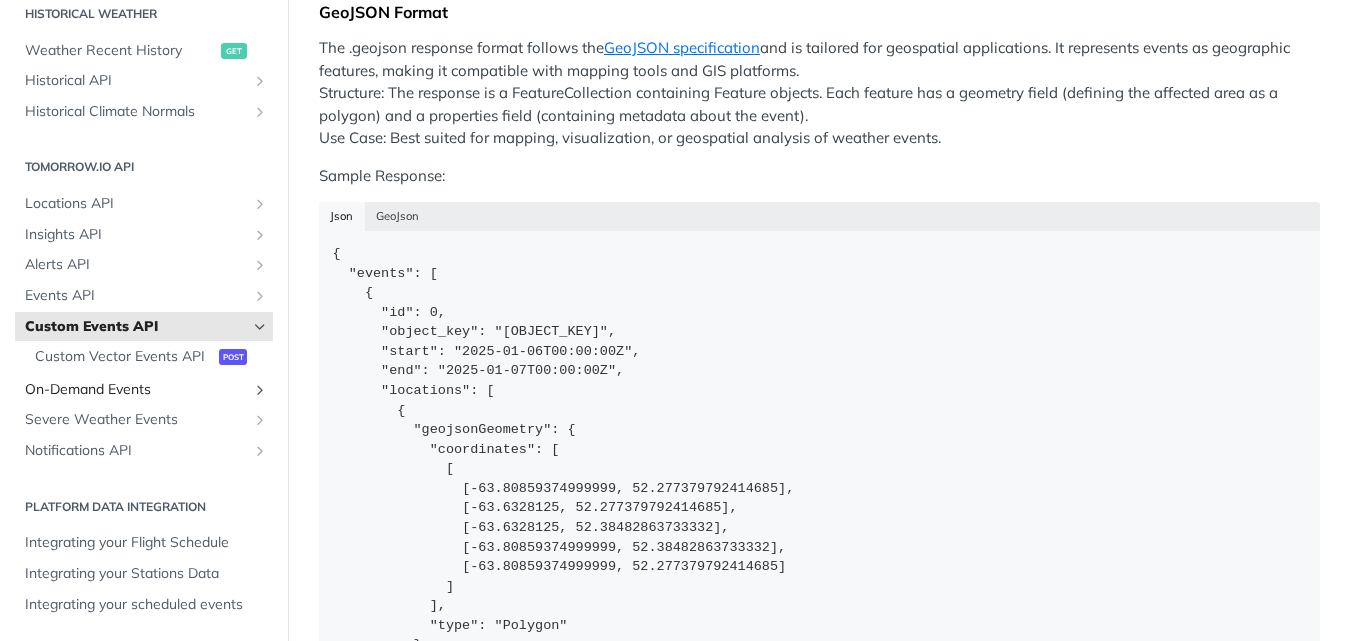 click on "On-Demand Events" at bounding box center (136, 390) 